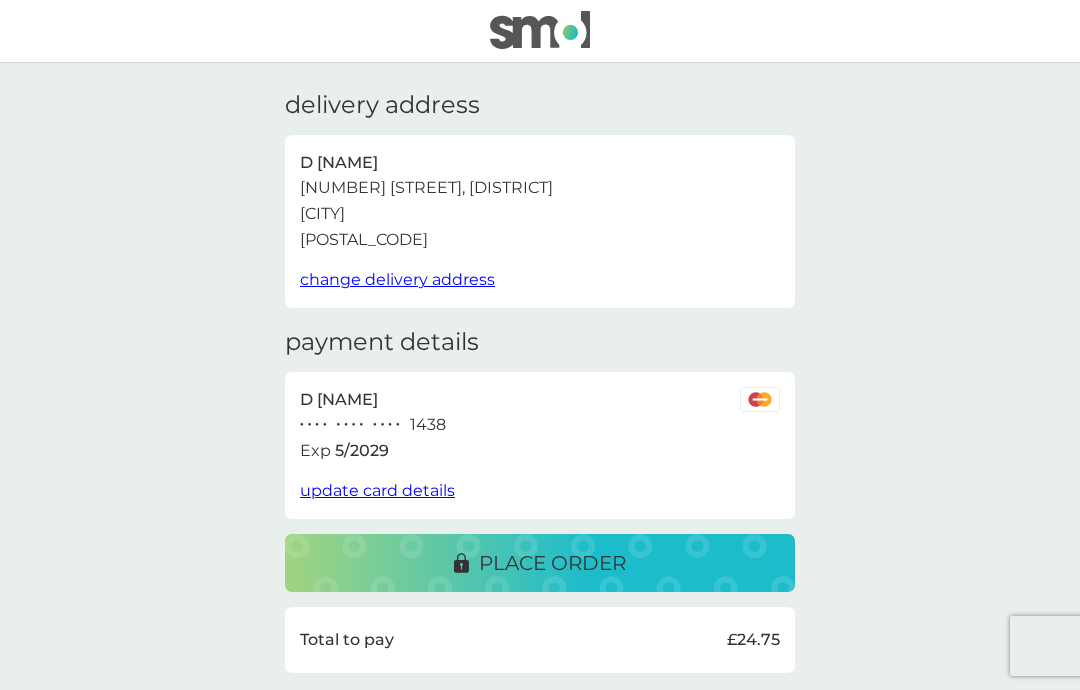 scroll, scrollTop: 561, scrollLeft: 0, axis: vertical 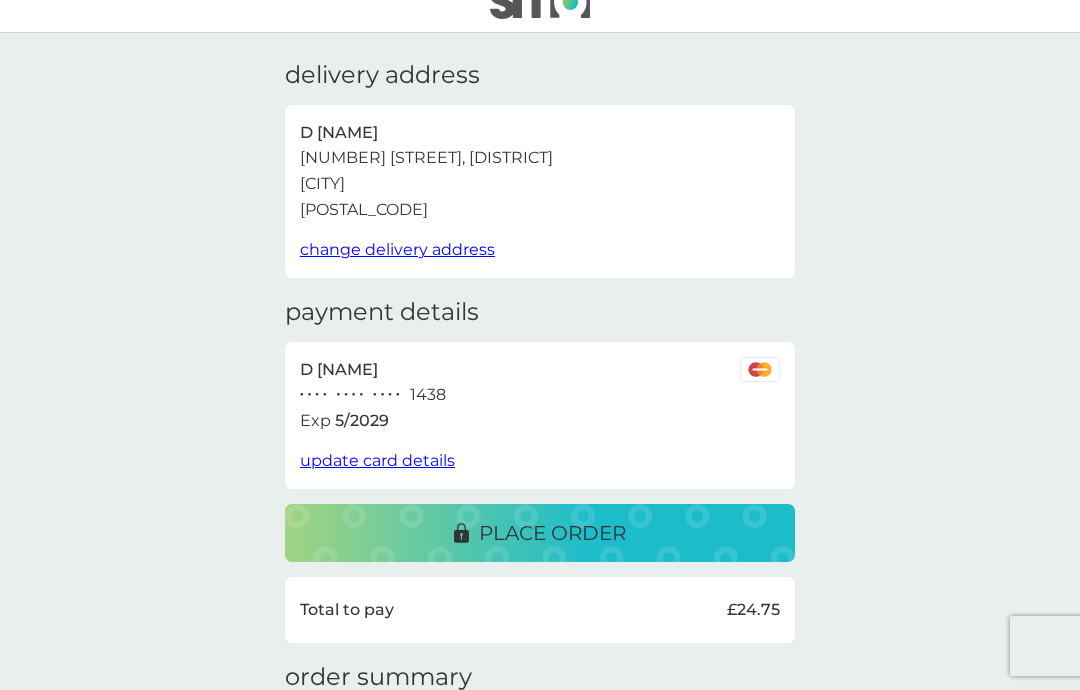 click on "place order" at bounding box center (540, 533) 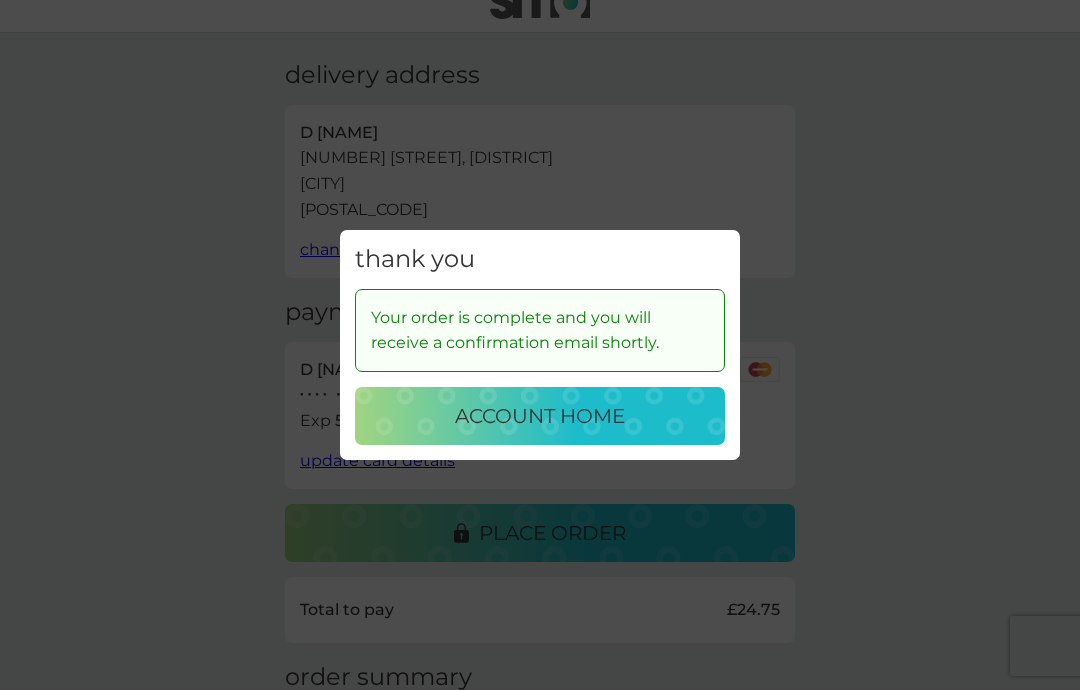 click on "account home" at bounding box center (540, 416) 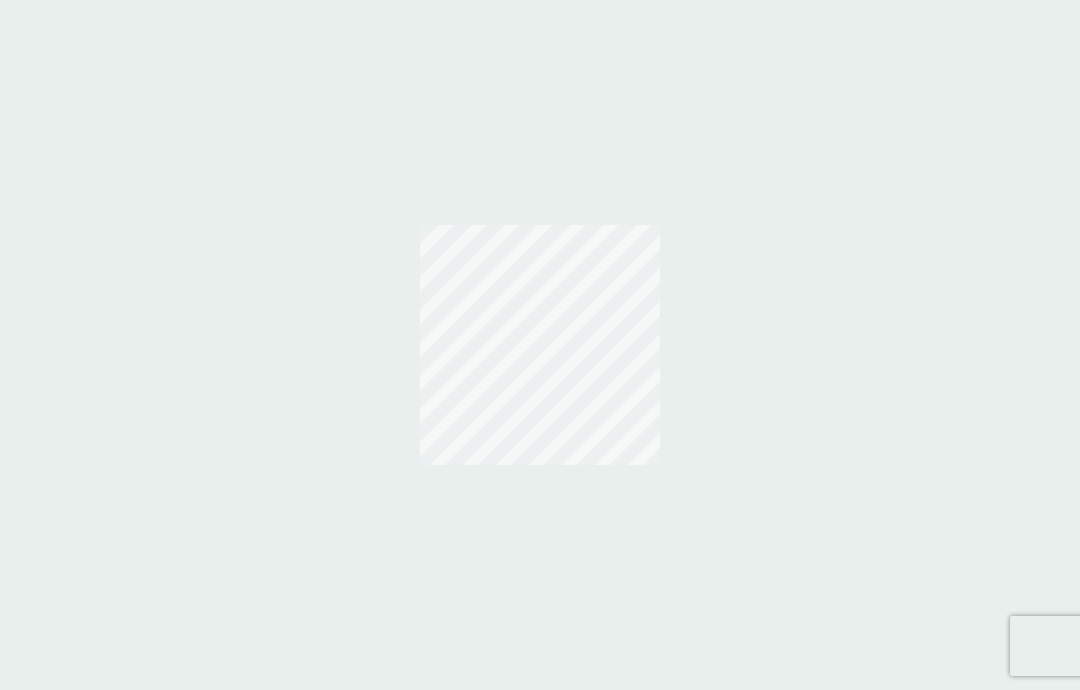 scroll, scrollTop: 0, scrollLeft: 0, axis: both 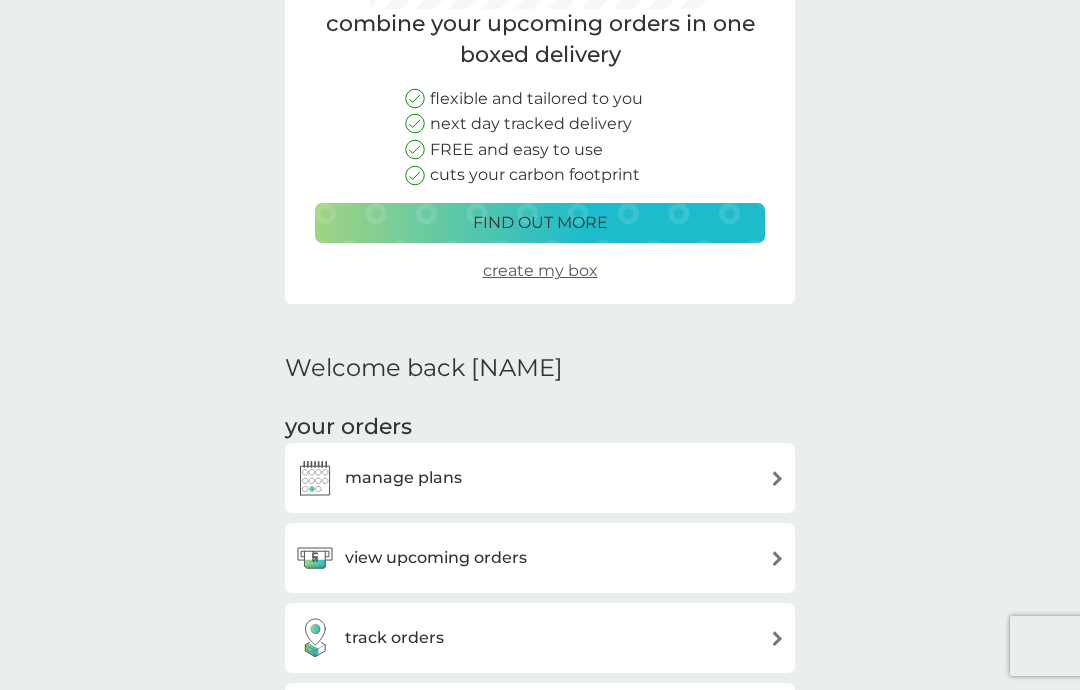 click on "manage plans" at bounding box center (540, 478) 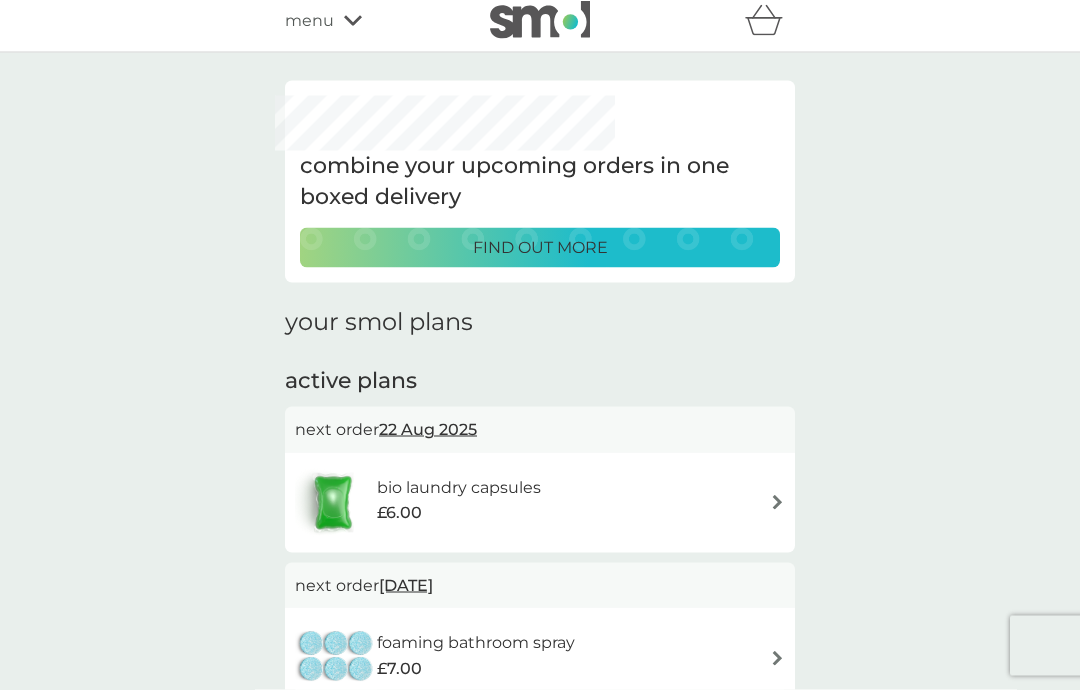 scroll, scrollTop: 56, scrollLeft: 0, axis: vertical 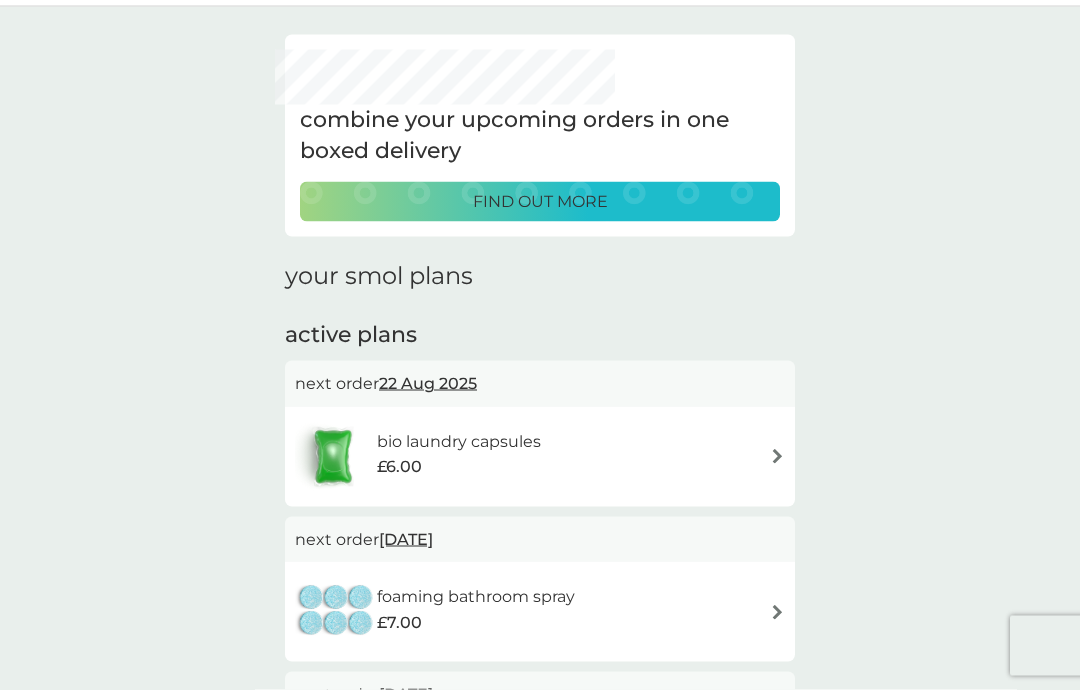 click on "bio laundry capsules £6.00" at bounding box center (540, 457) 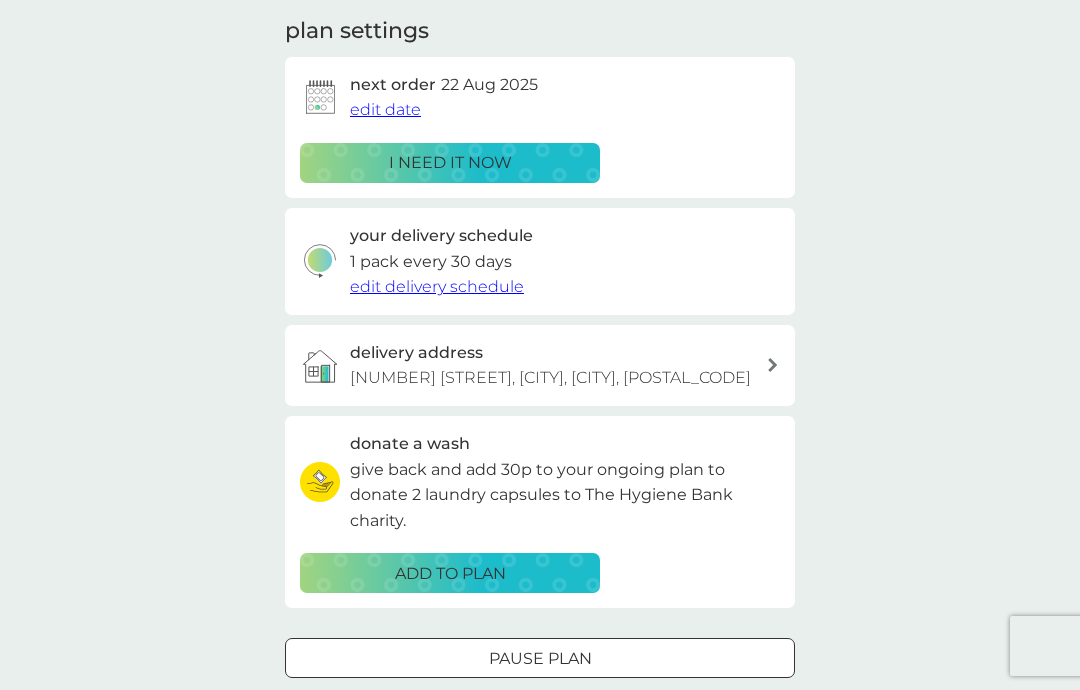 scroll, scrollTop: 279, scrollLeft: 0, axis: vertical 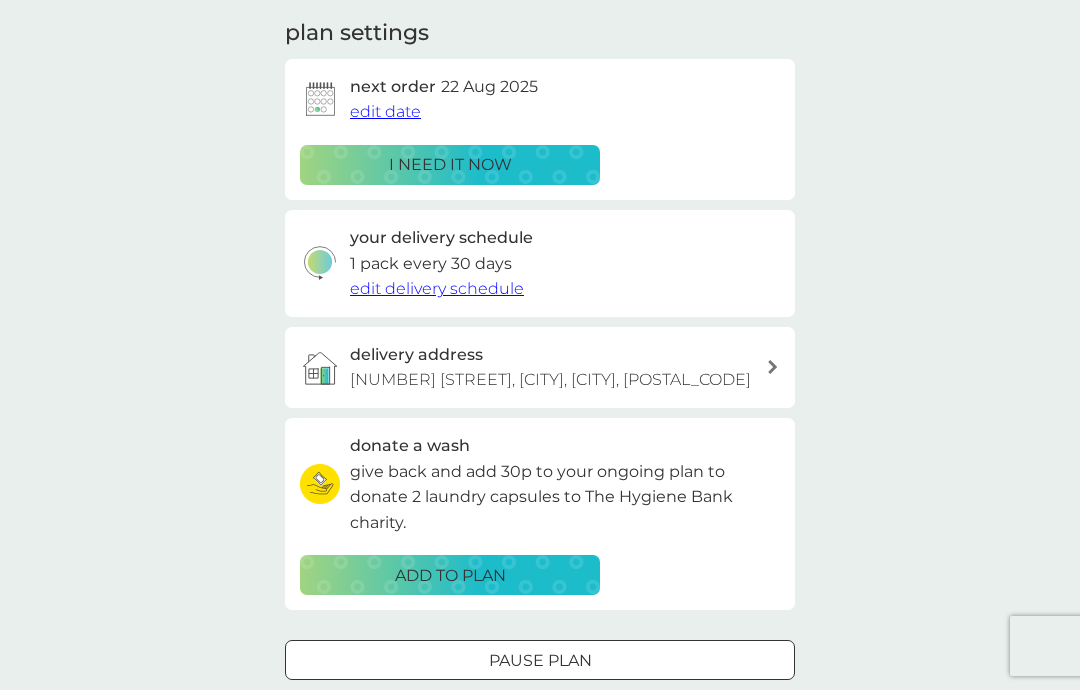 click on "edit delivery schedule" at bounding box center [437, 288] 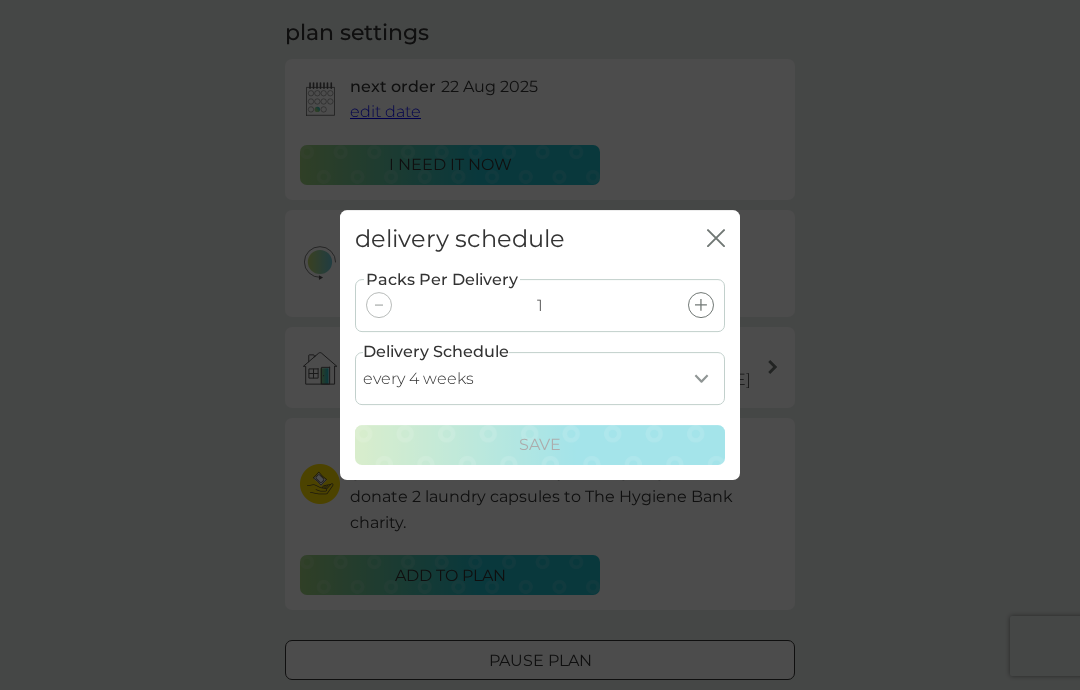 click on "every 1 week every 2 weeks every 3 weeks every 4 weeks every 5 weeks every 6 weeks every 7 weeks every 8 weeks every 9 weeks every 10 weeks every 11 weeks every 12 weeks every 13 weeks every 14 weeks every 15 weeks every 16 weeks every 17 weeks" at bounding box center (540, 378) 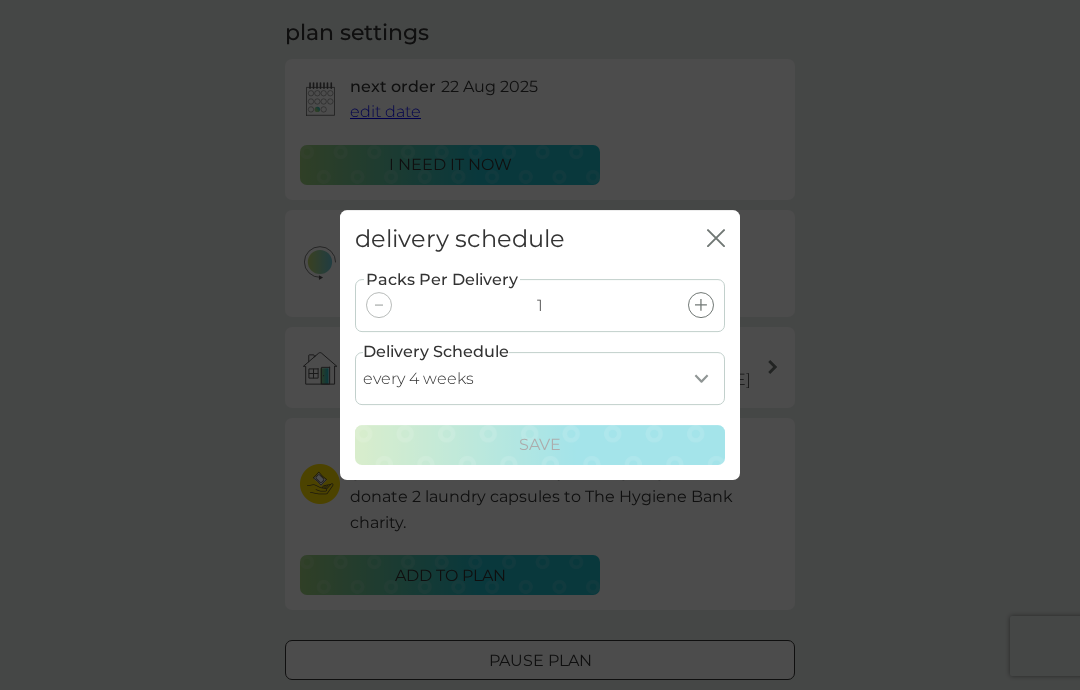 select on "42" 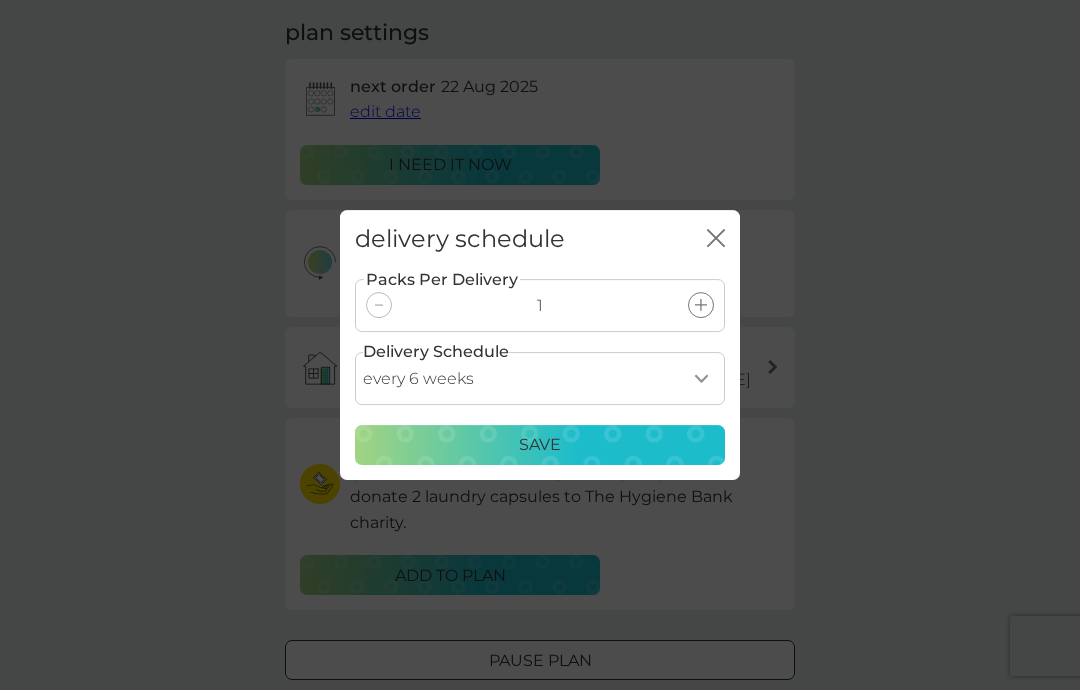 click on "Save" at bounding box center (540, 445) 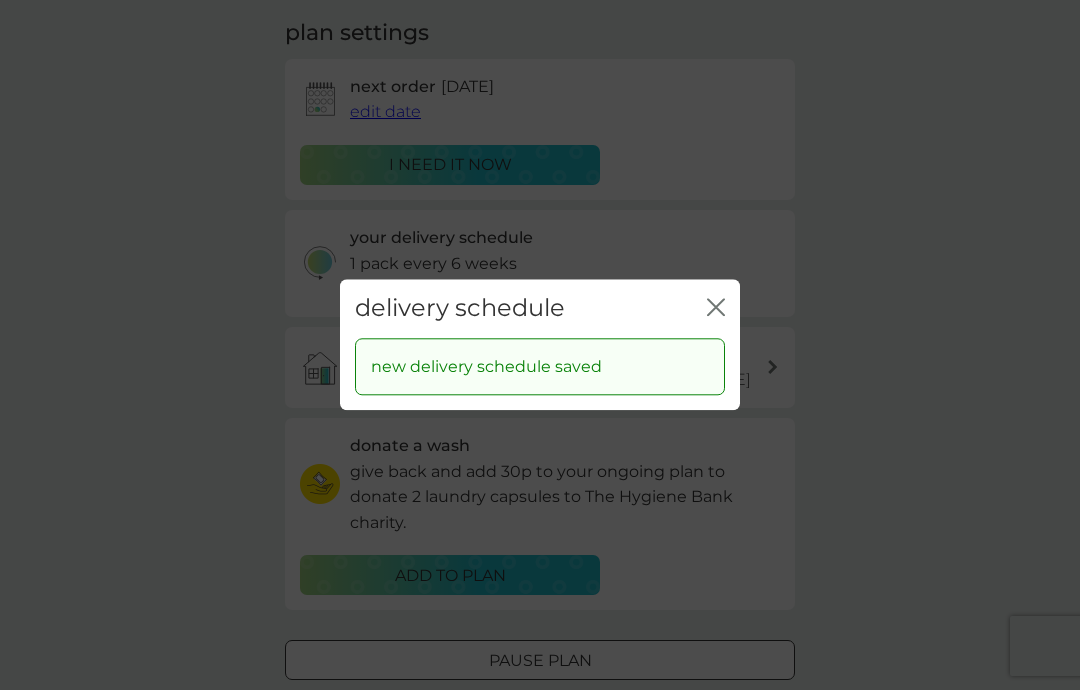 click on "delivery schedule close" at bounding box center (540, 308) 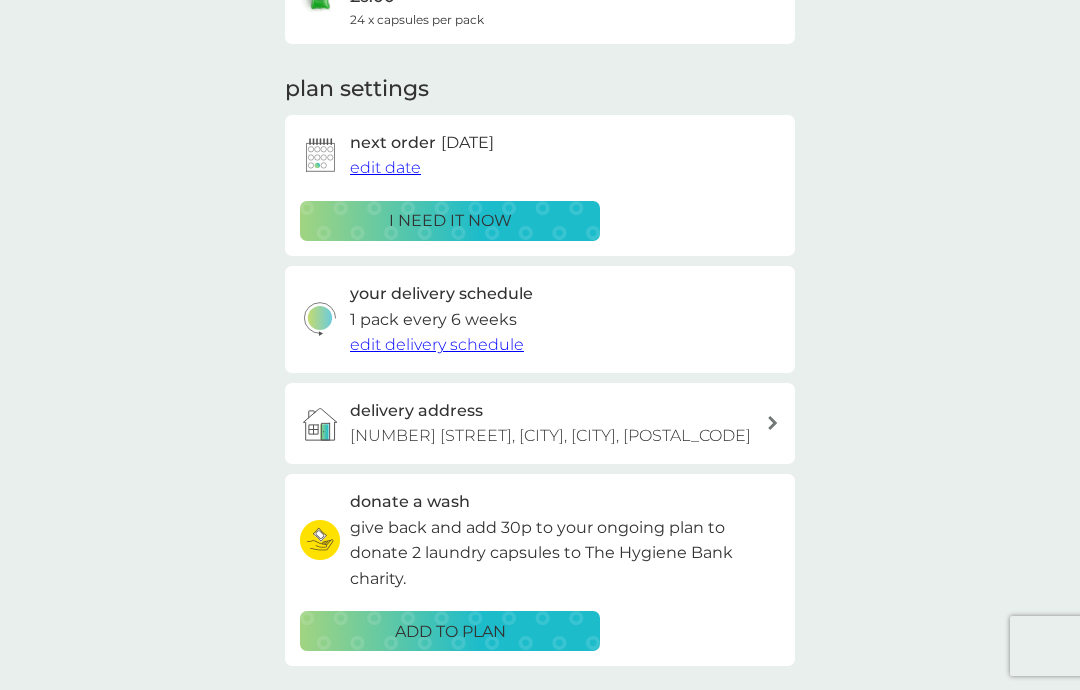 scroll, scrollTop: 0, scrollLeft: 0, axis: both 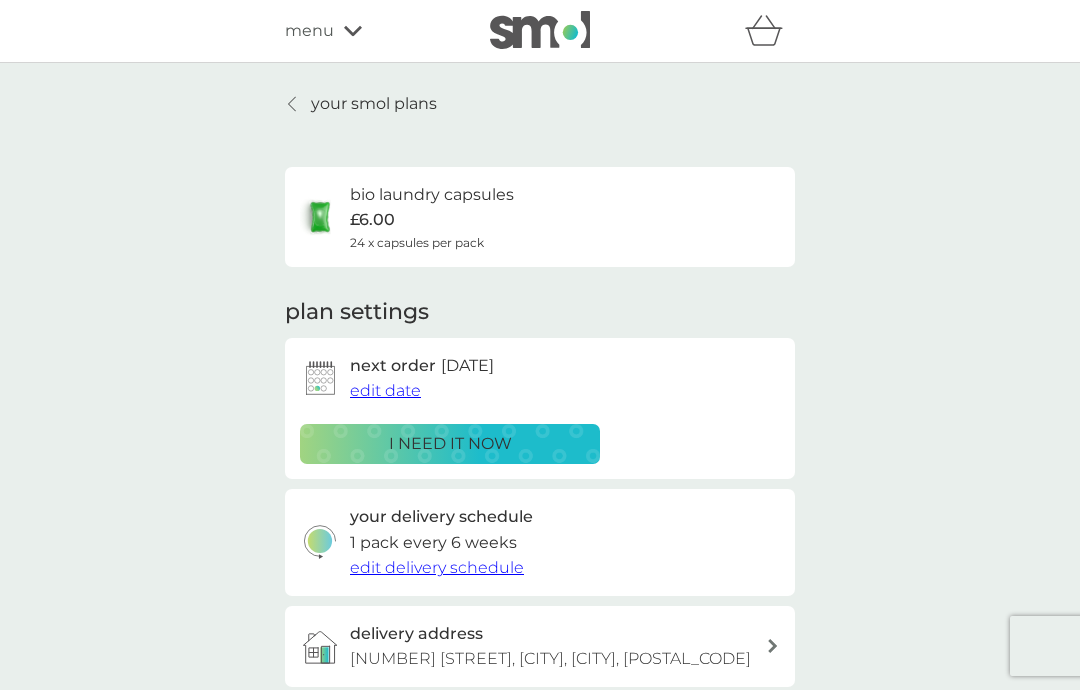 click on "your smol plans" at bounding box center (361, 104) 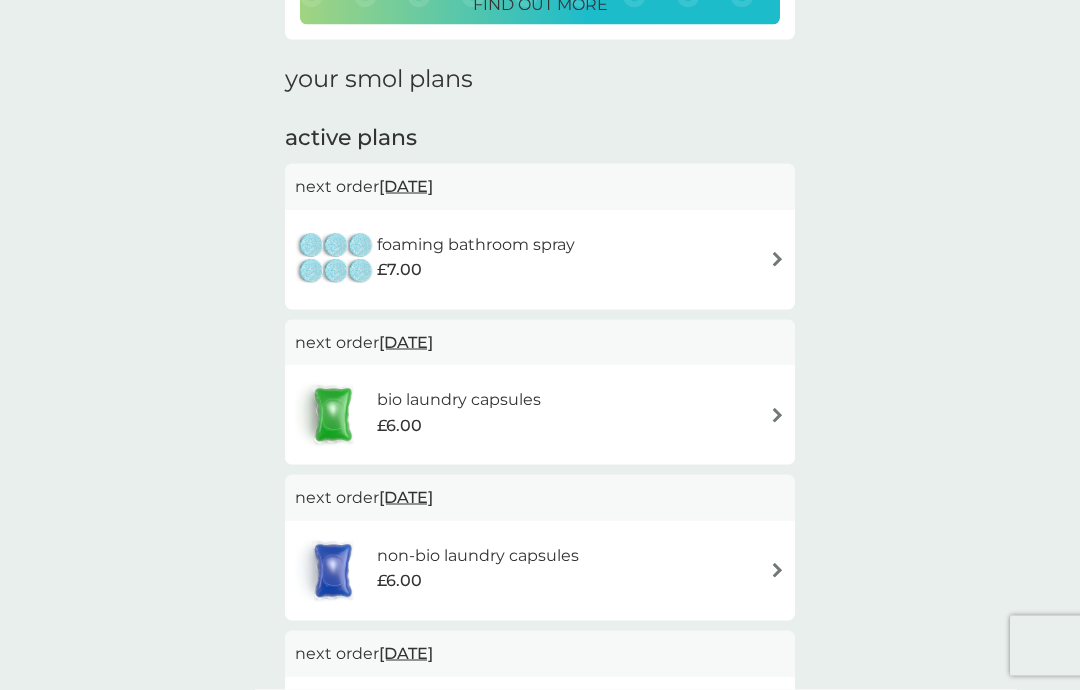 scroll, scrollTop: 254, scrollLeft: 0, axis: vertical 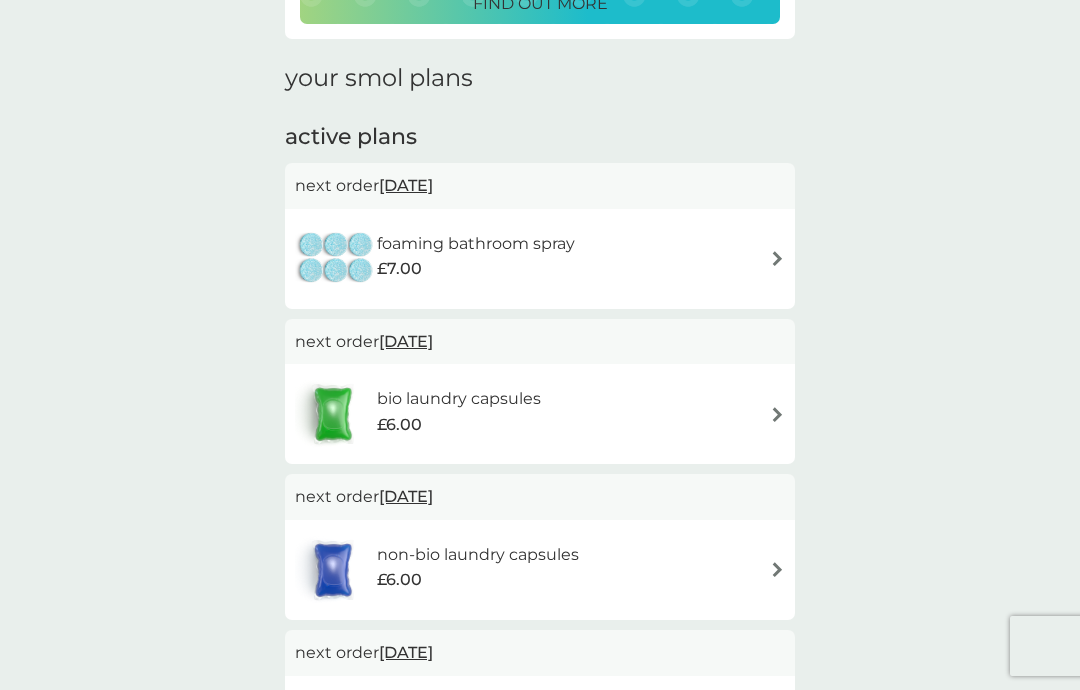 click on "foaming bathroom spray £7.00" at bounding box center [540, 259] 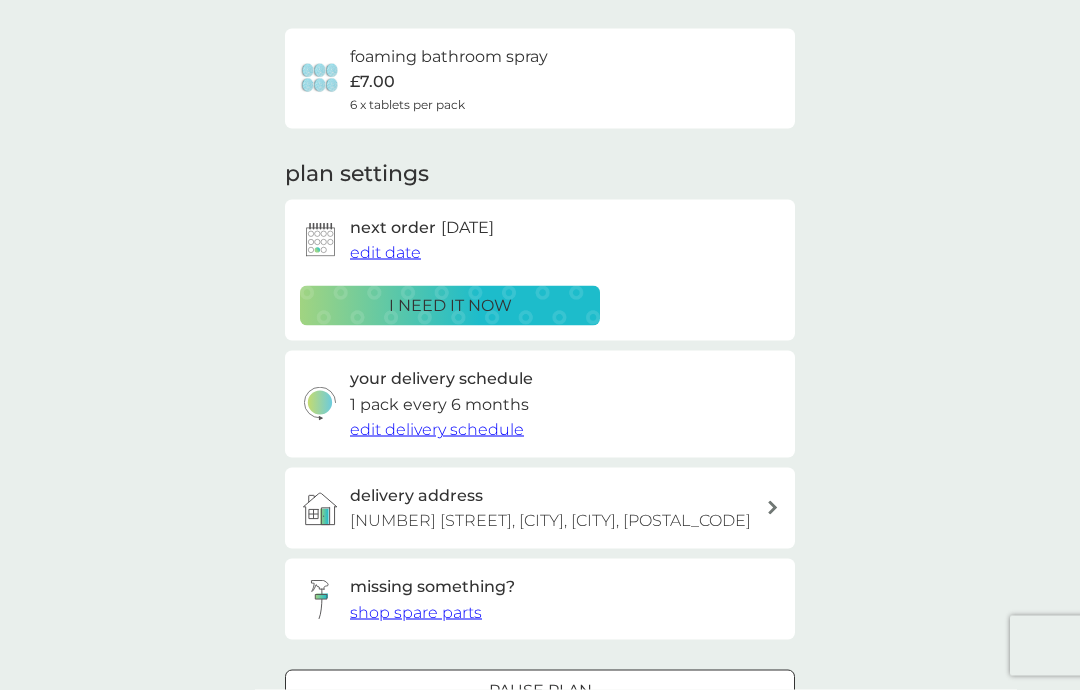 scroll, scrollTop: 139, scrollLeft: 0, axis: vertical 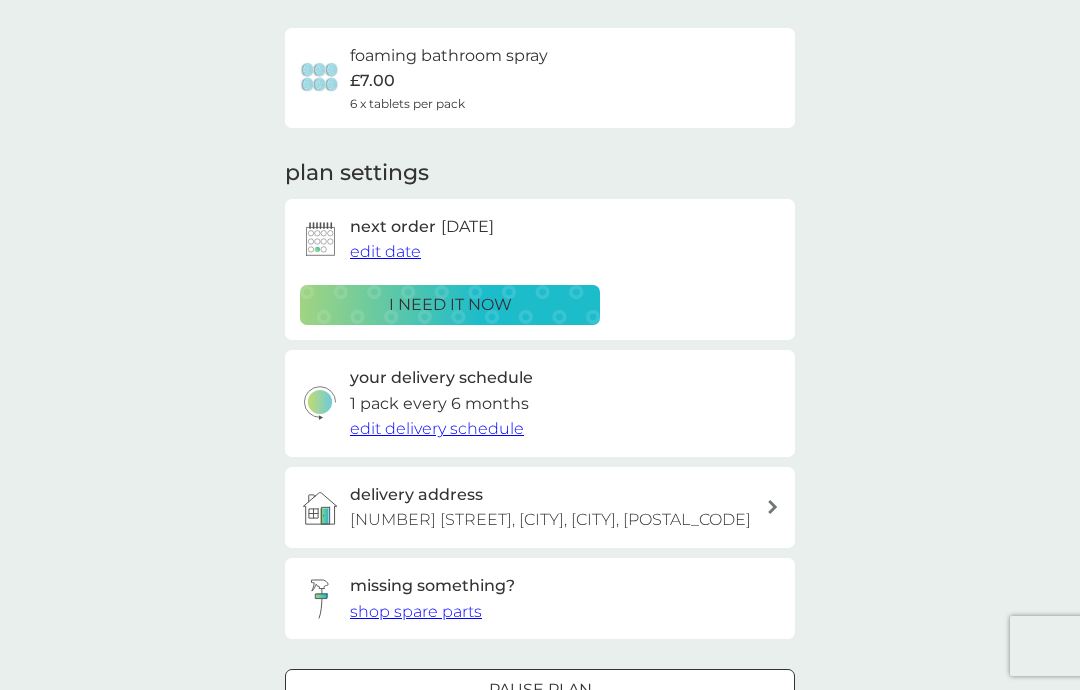 click on "Pause plan" at bounding box center (540, 690) 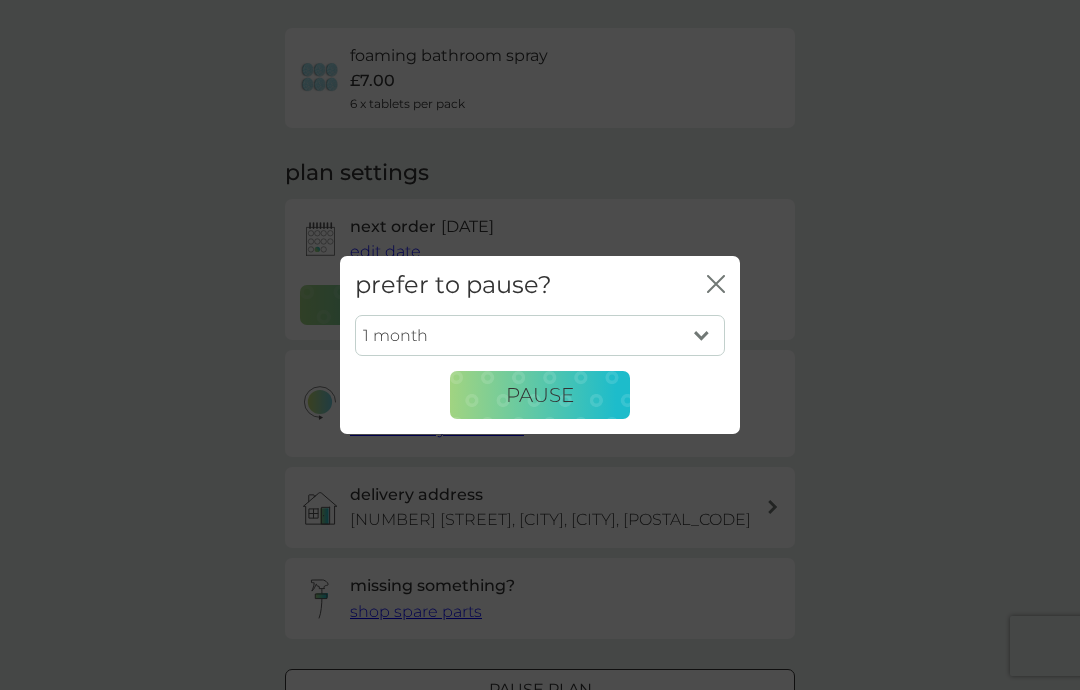 click on "Pause" at bounding box center [540, 395] 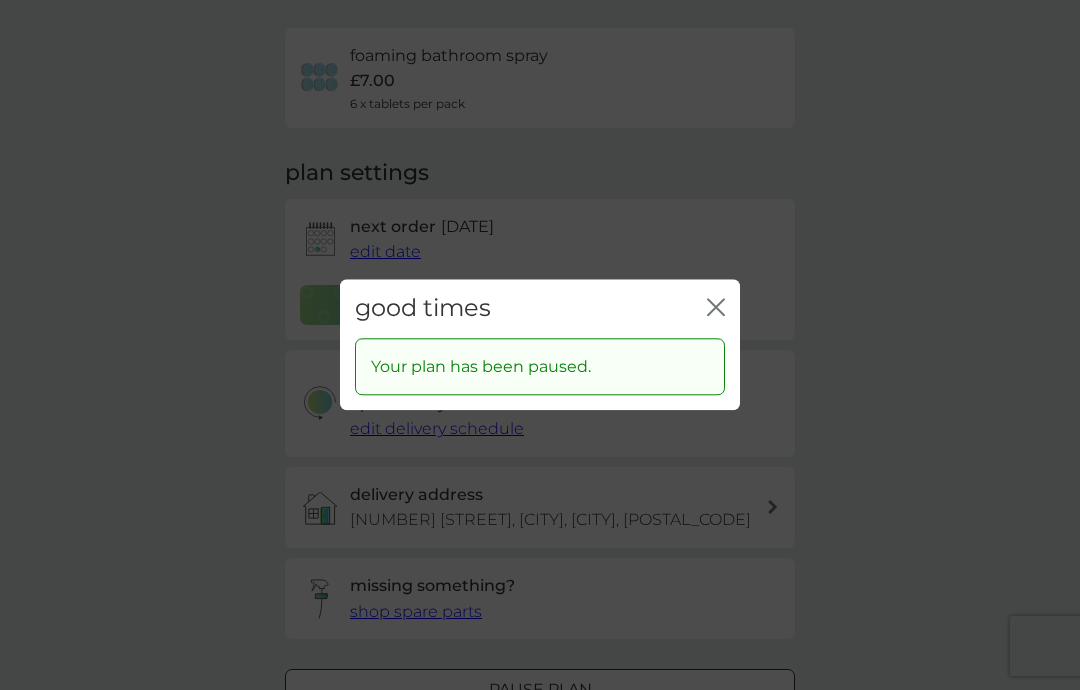 click on "close" 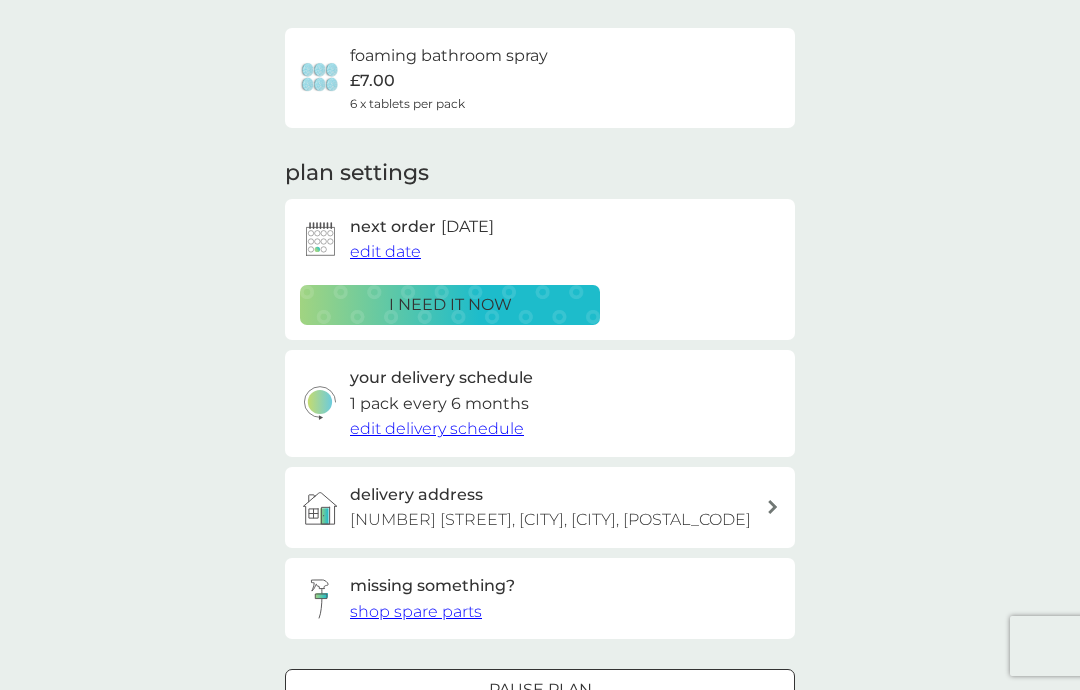 scroll, scrollTop: 0, scrollLeft: 0, axis: both 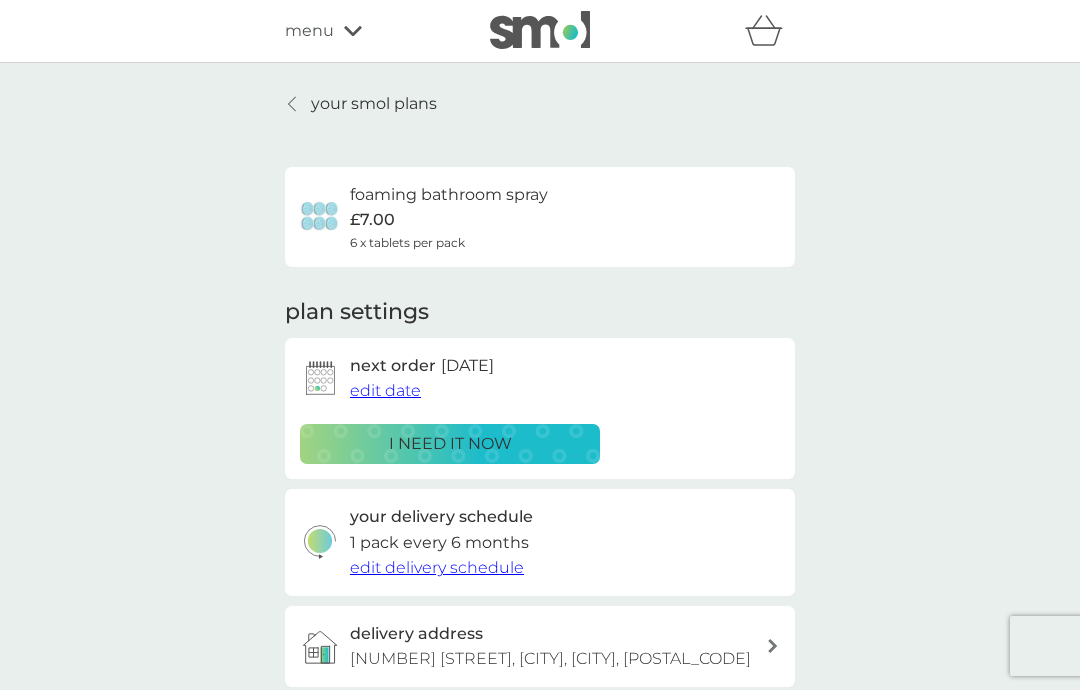 click on "your smol plans" at bounding box center [374, 104] 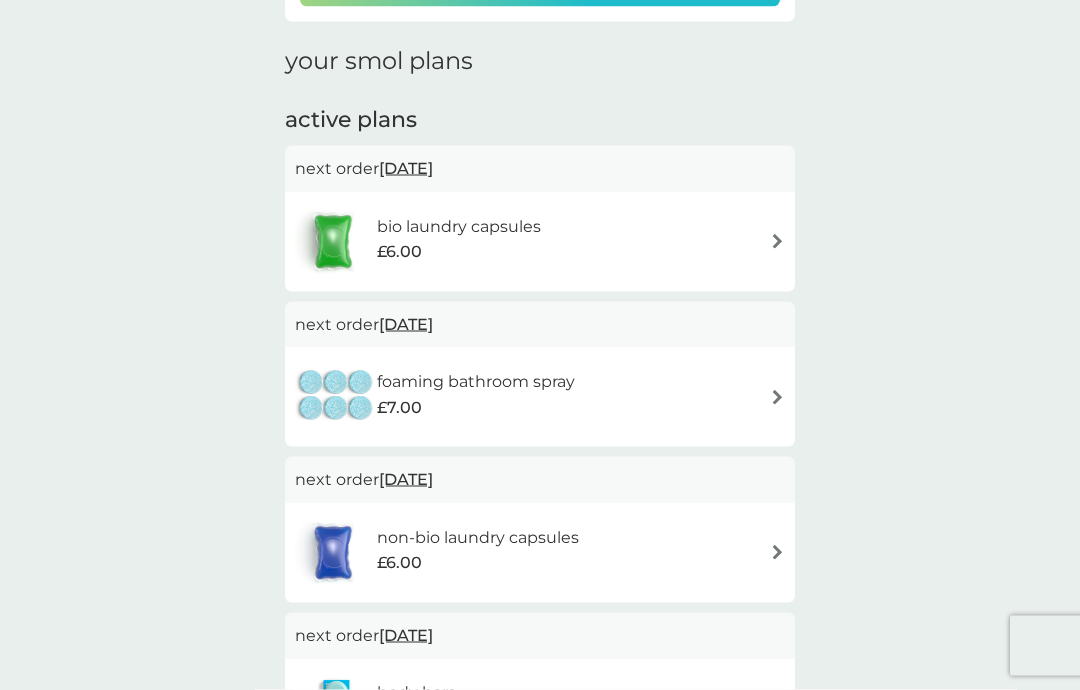 scroll, scrollTop: 255, scrollLeft: 0, axis: vertical 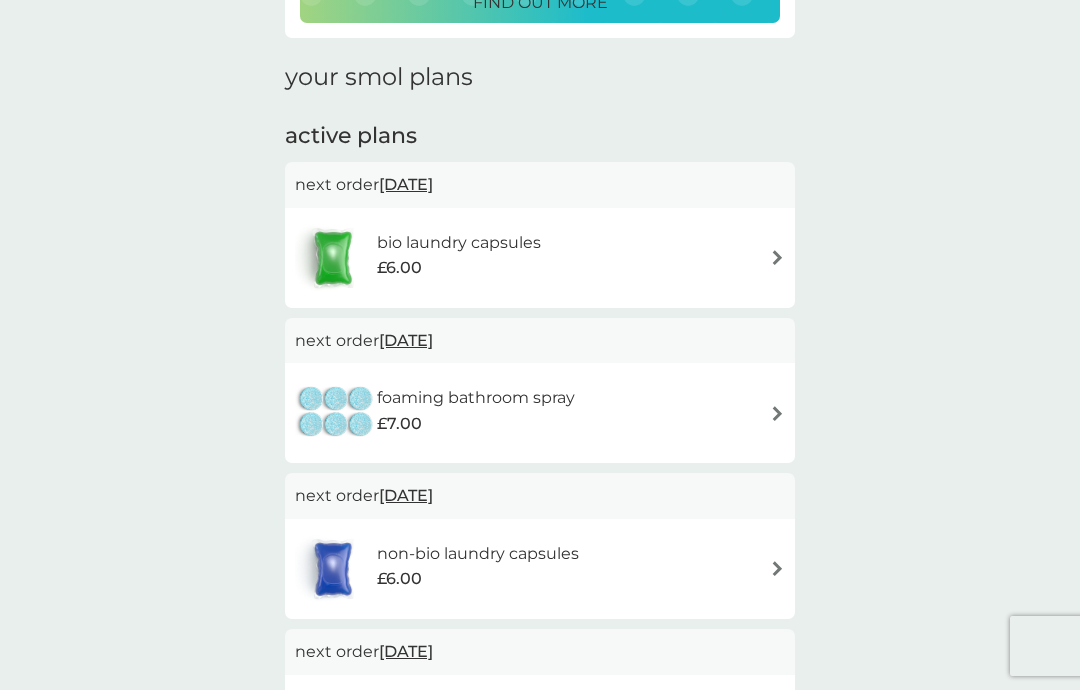 click at bounding box center [777, 413] 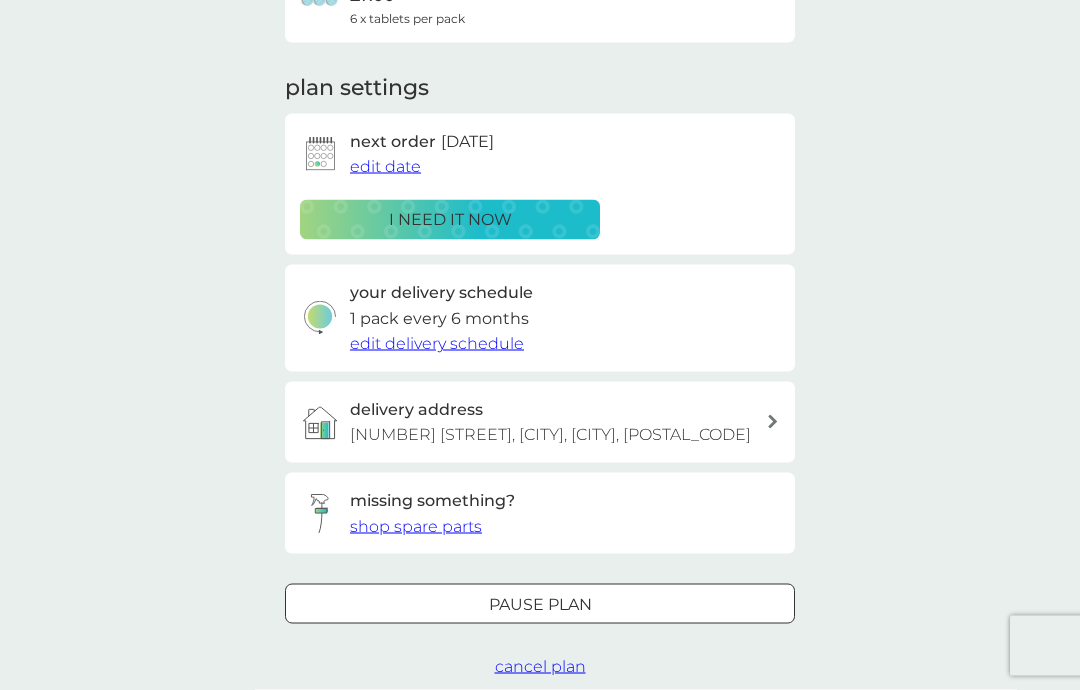 scroll, scrollTop: 264, scrollLeft: 0, axis: vertical 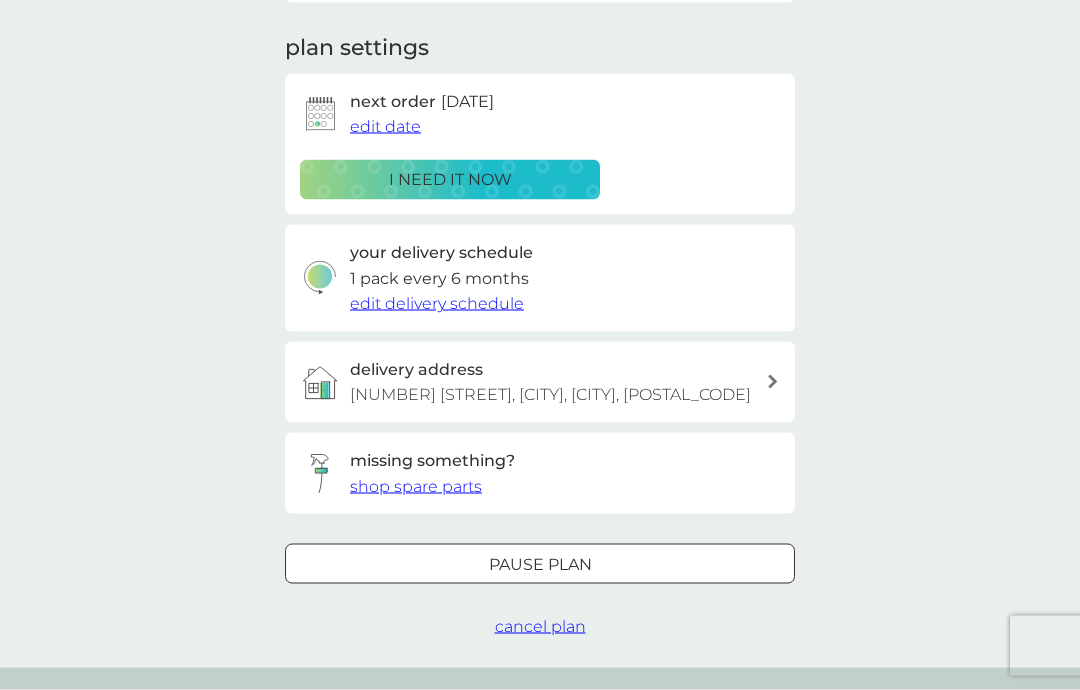 click on "cancel plan" at bounding box center (540, 626) 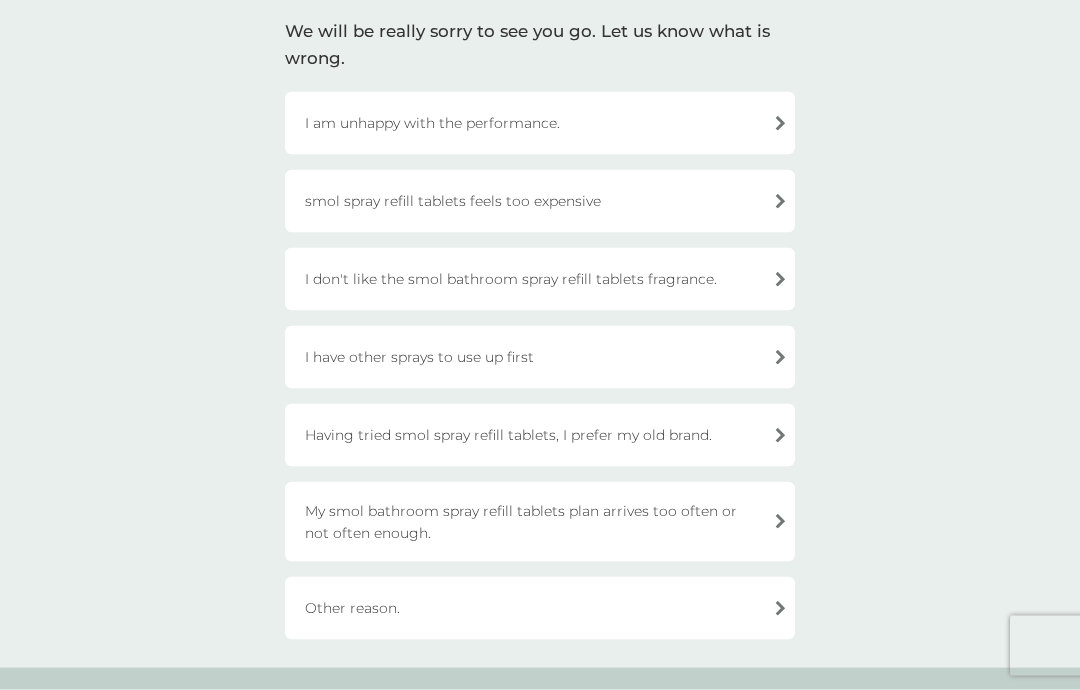 scroll, scrollTop: 149, scrollLeft: 0, axis: vertical 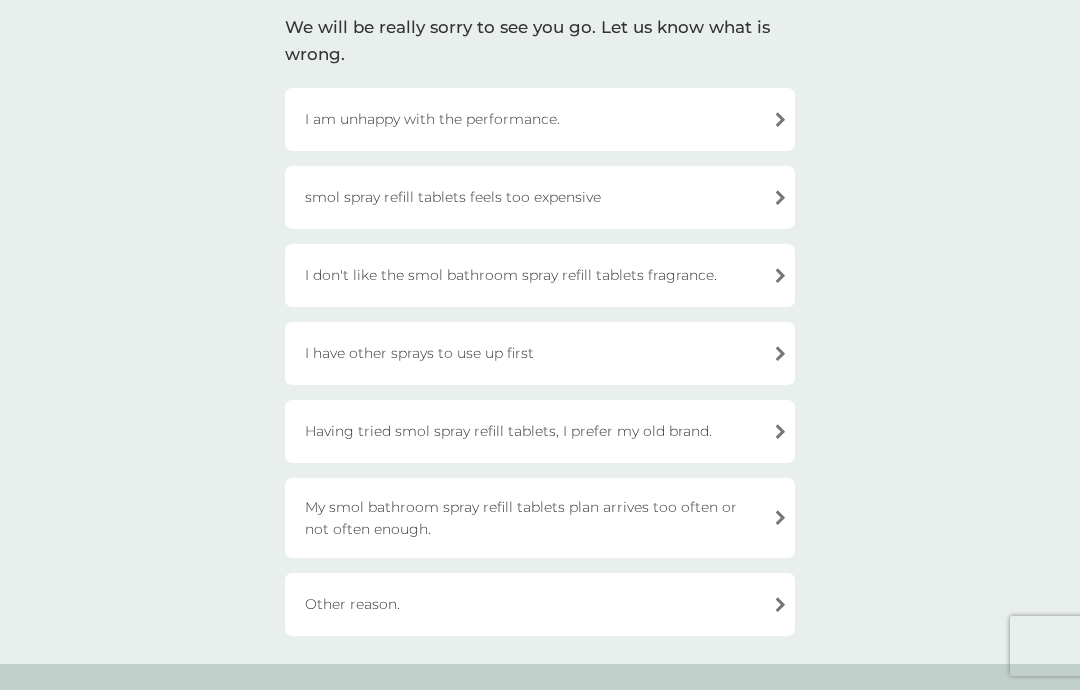click on "Other reason." at bounding box center (540, 604) 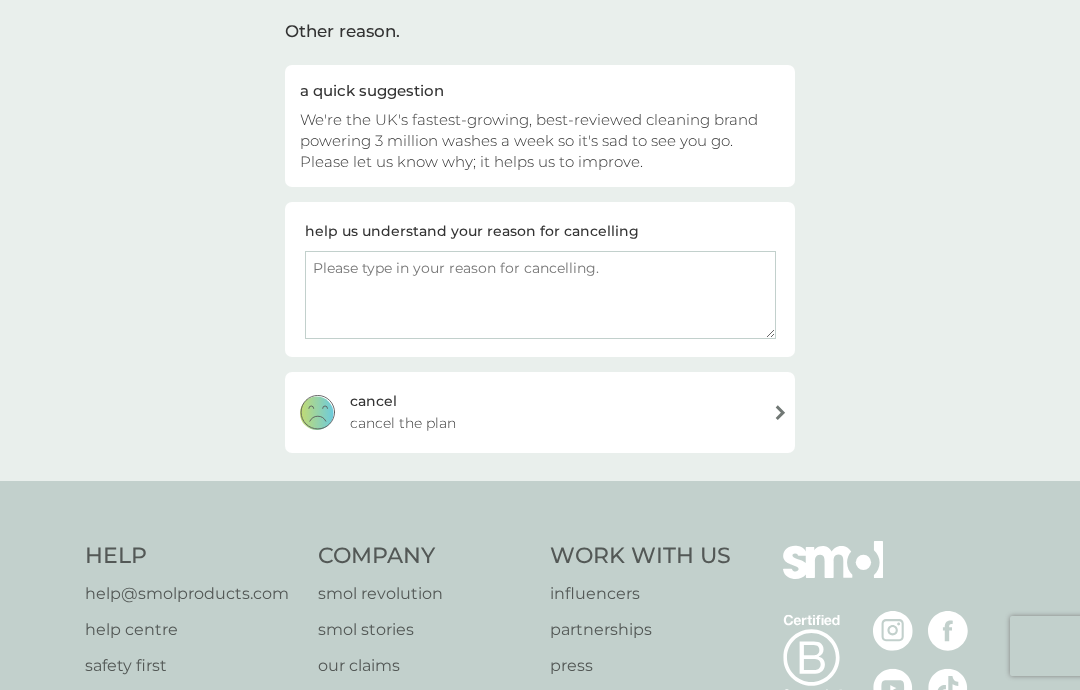click at bounding box center [540, 295] 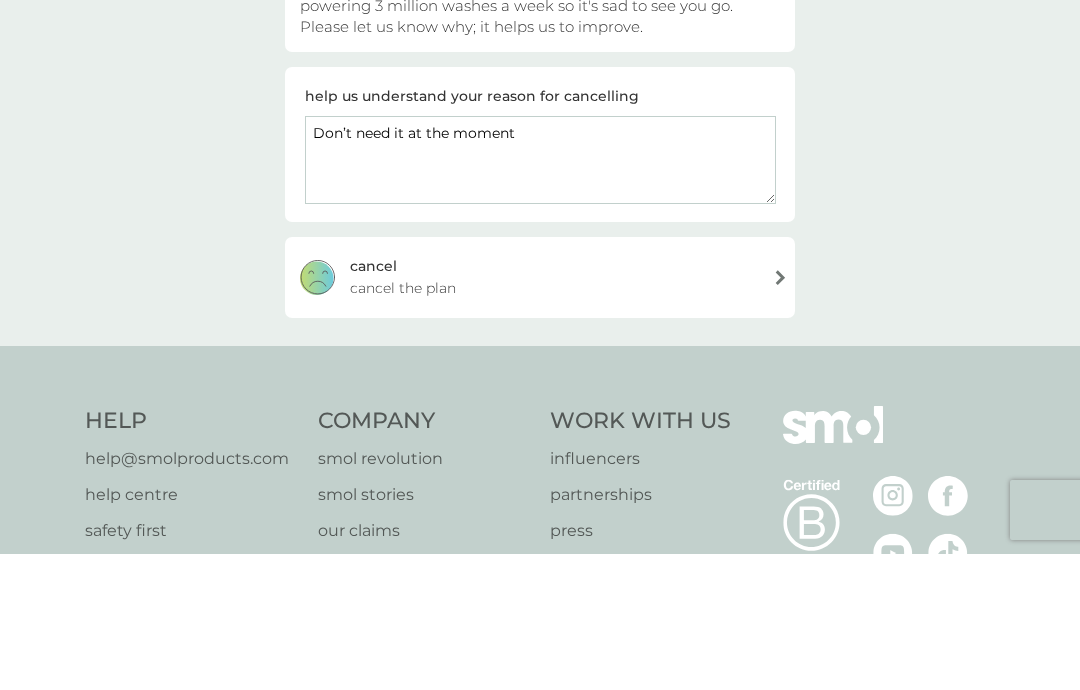 type on "Don’t need it at the moment" 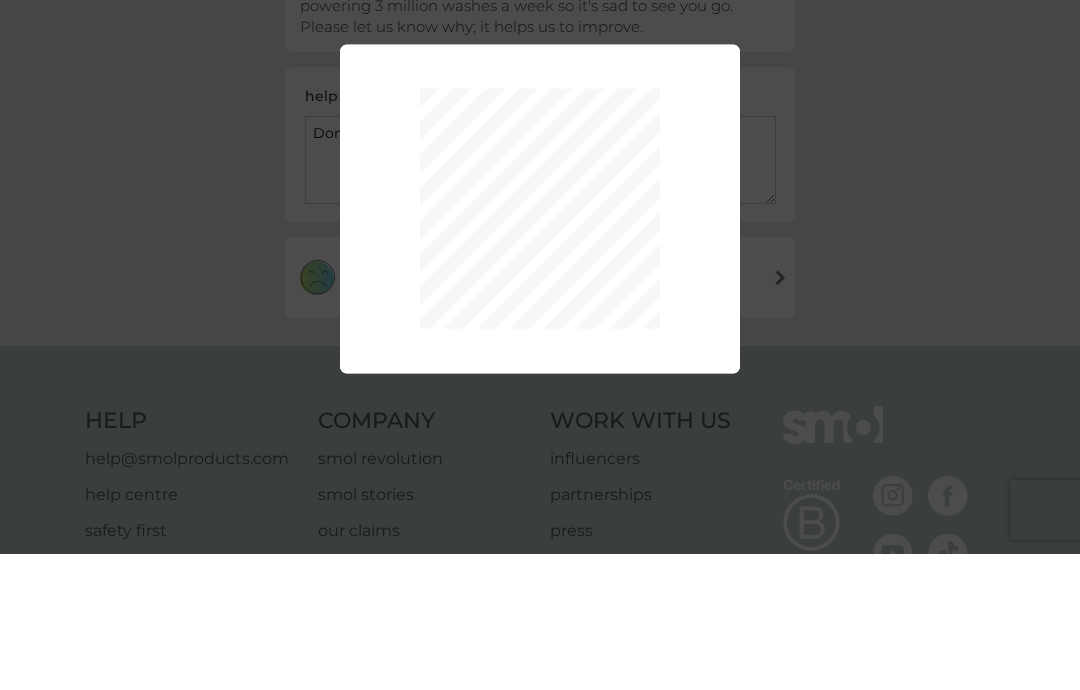 scroll, scrollTop: 285, scrollLeft: 0, axis: vertical 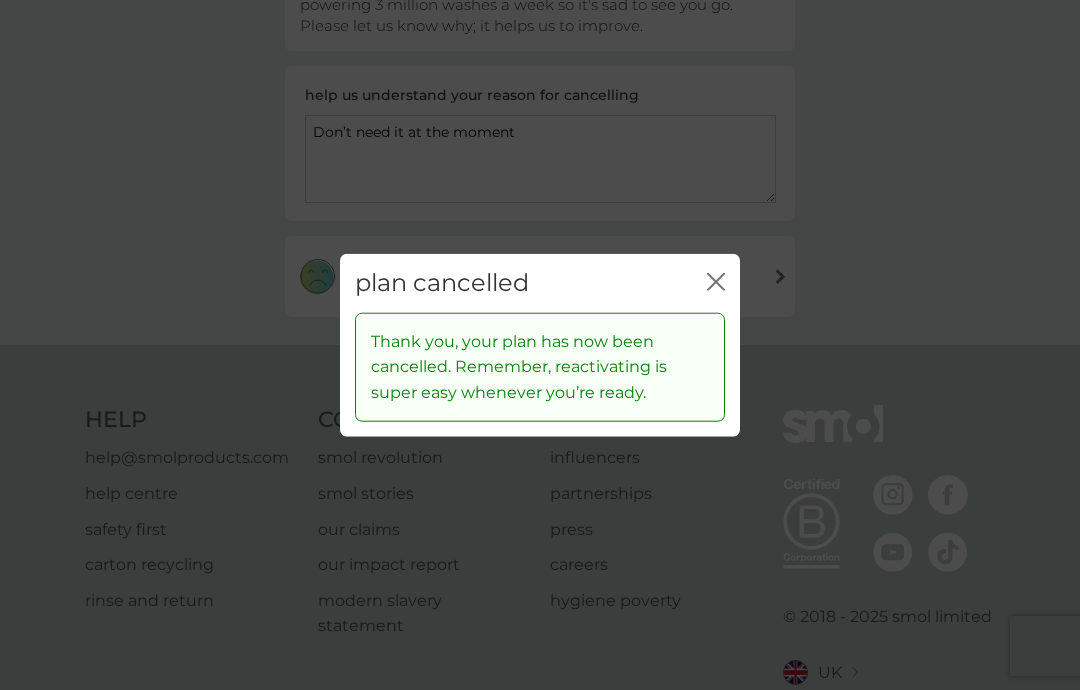 click on "close" 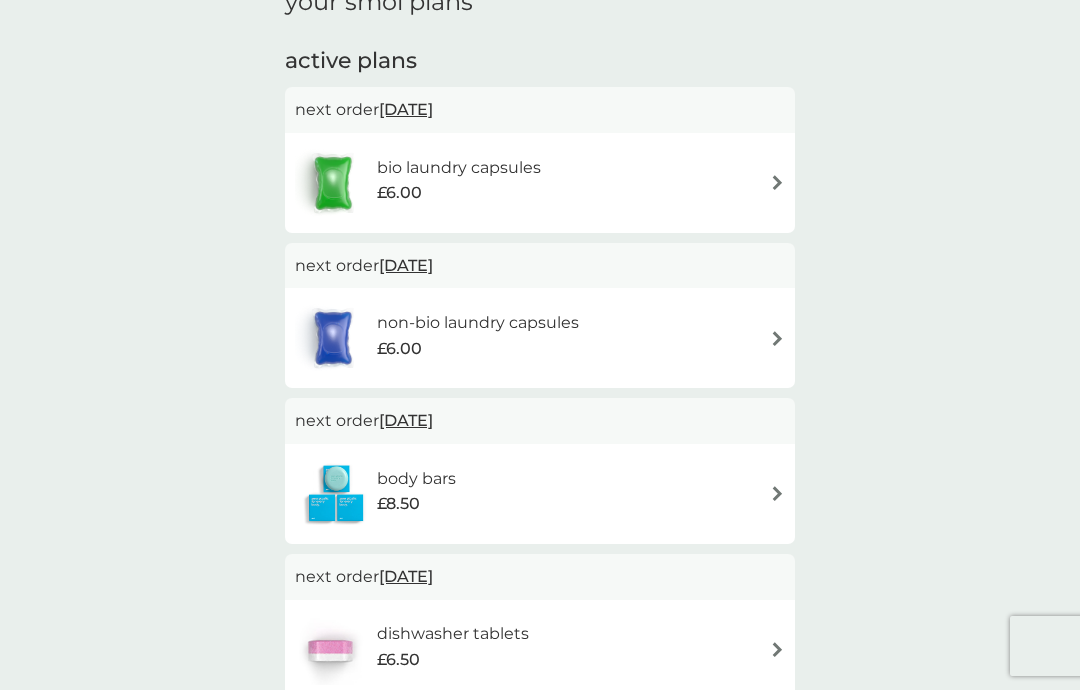 scroll, scrollTop: 329, scrollLeft: 0, axis: vertical 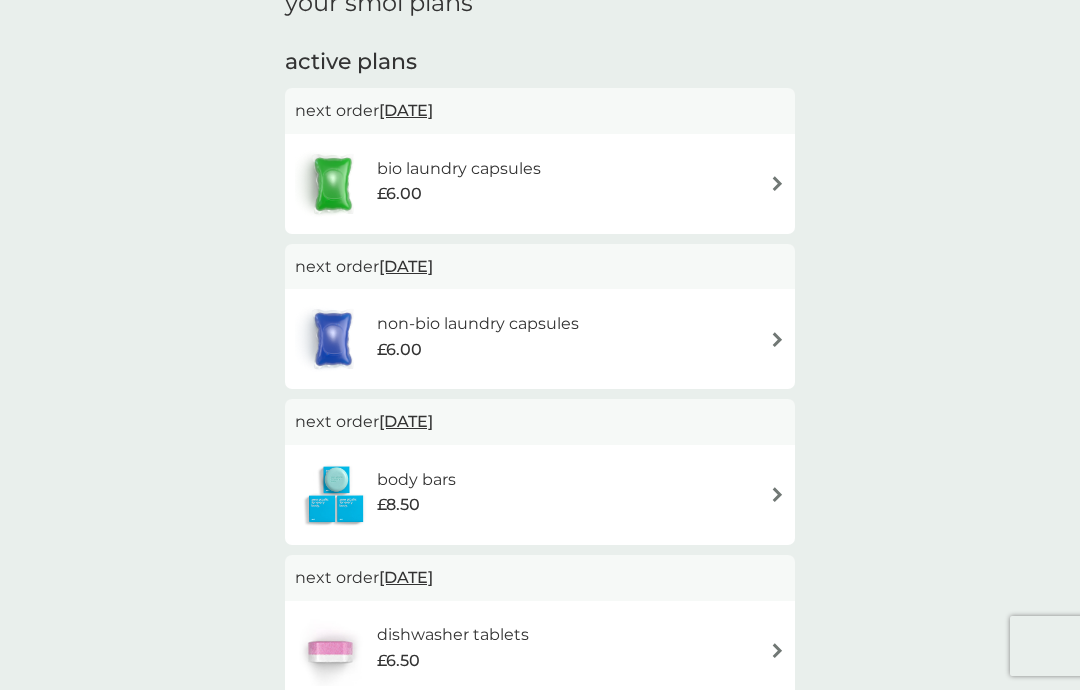 click at bounding box center (777, 339) 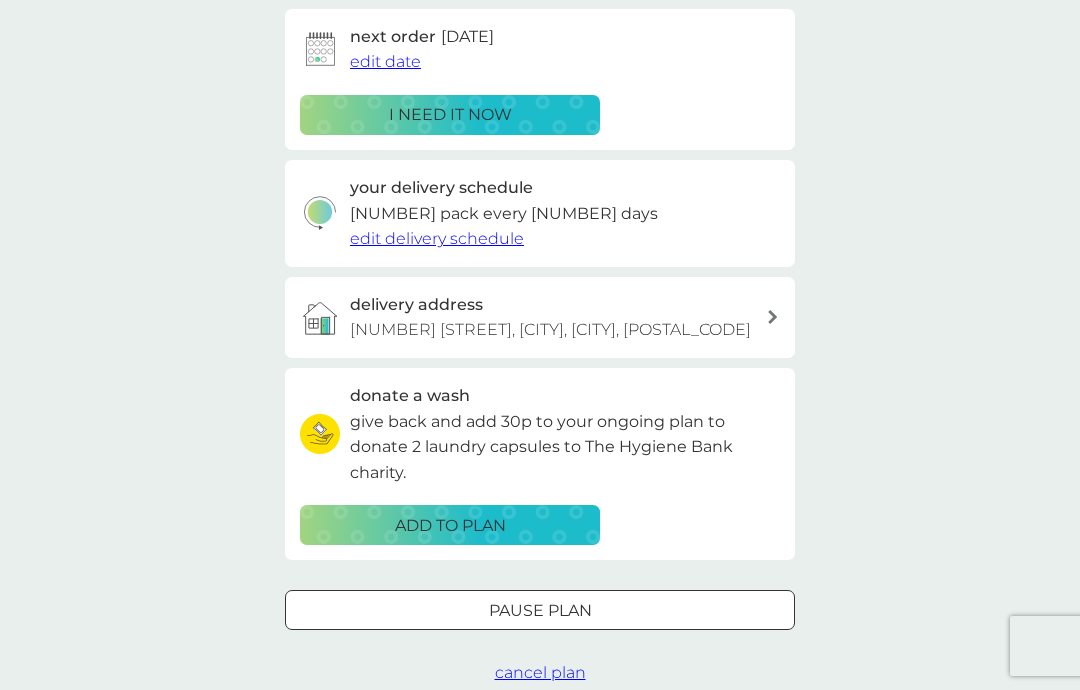 scroll, scrollTop: 0, scrollLeft: 0, axis: both 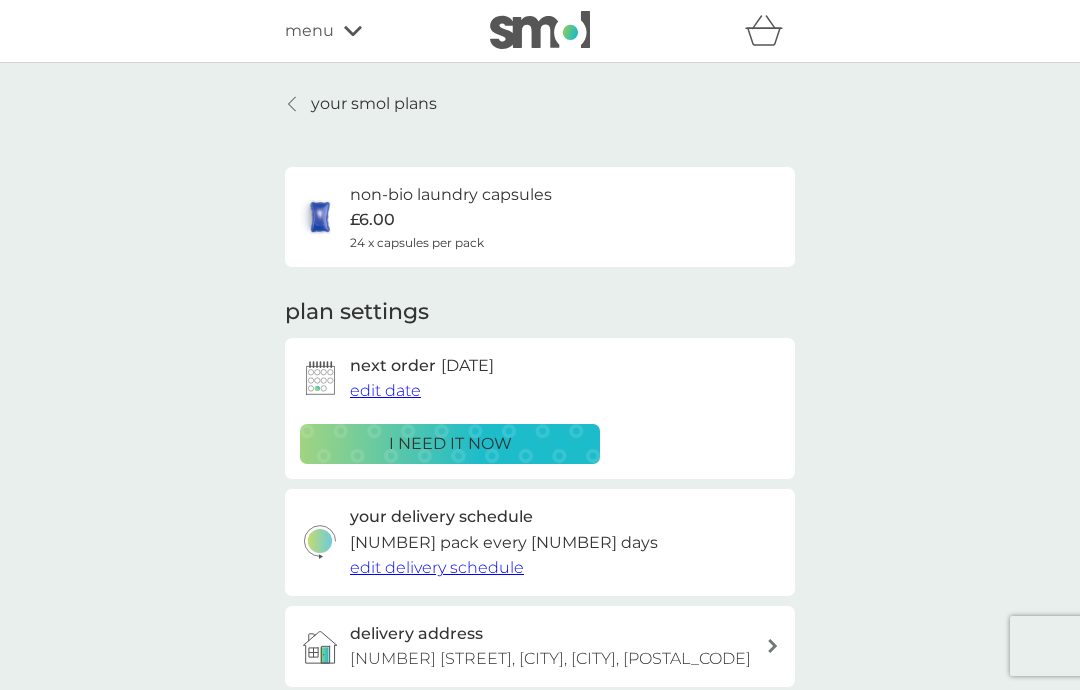 click on "edit date" at bounding box center (385, 390) 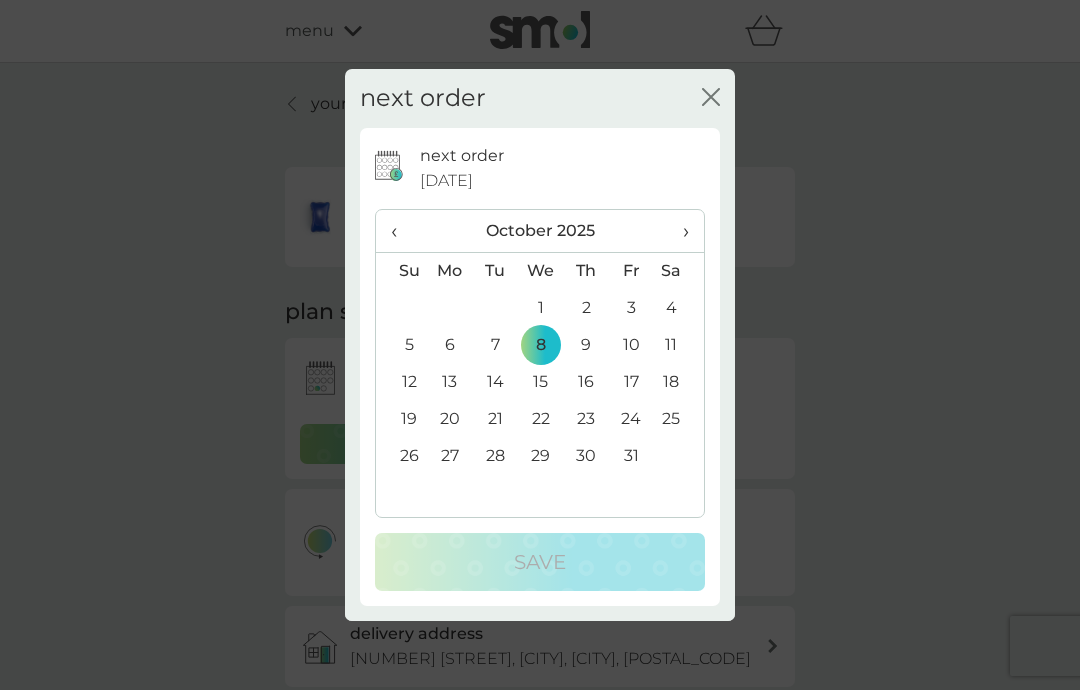 click on "‹" at bounding box center [401, 231] 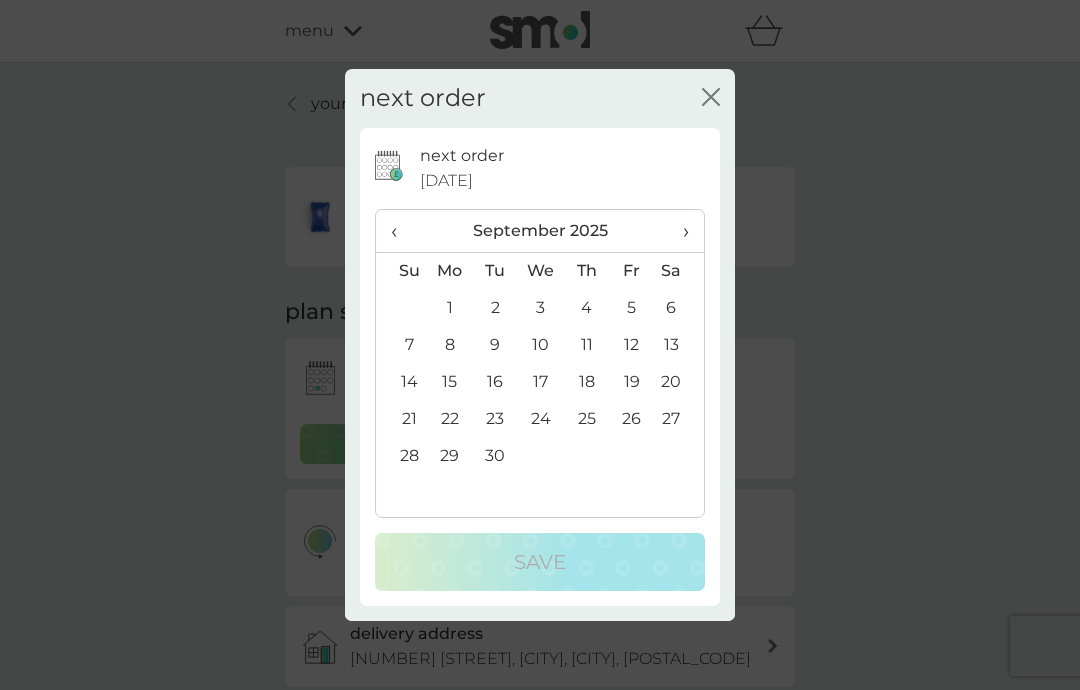 click on "2" at bounding box center (495, 308) 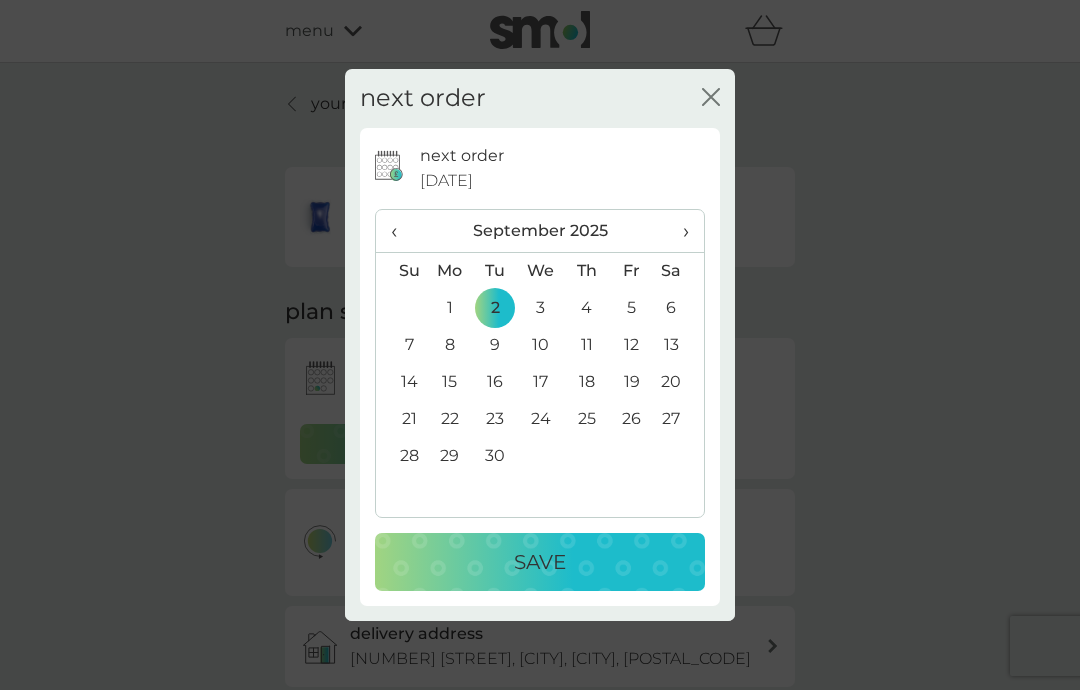 click on "Save" at bounding box center (540, 562) 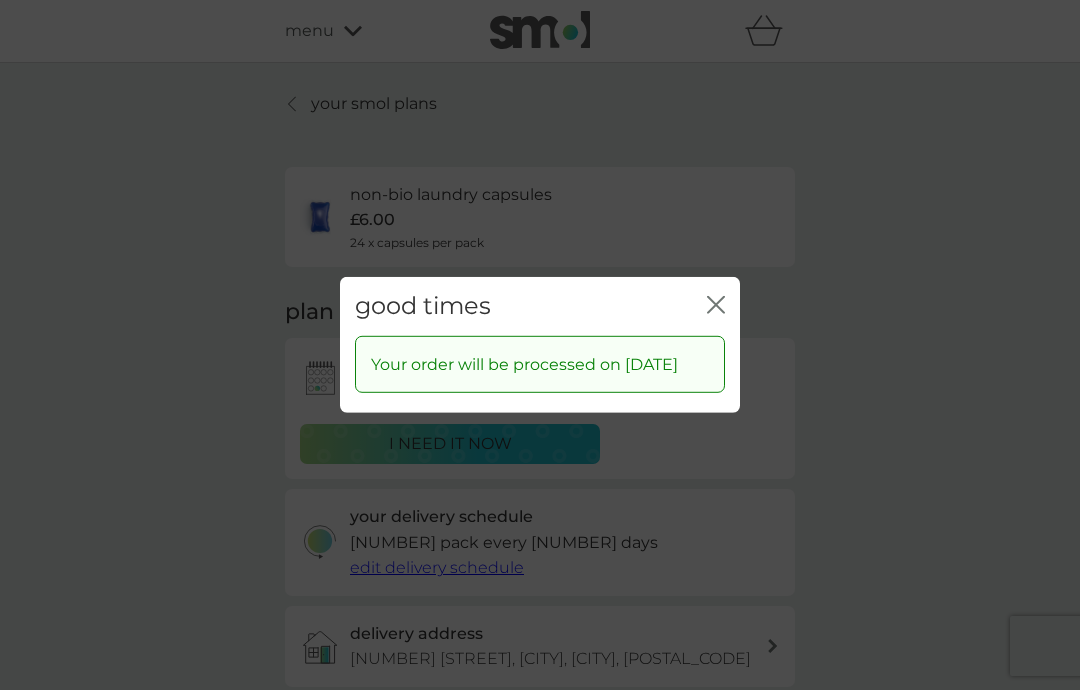 click 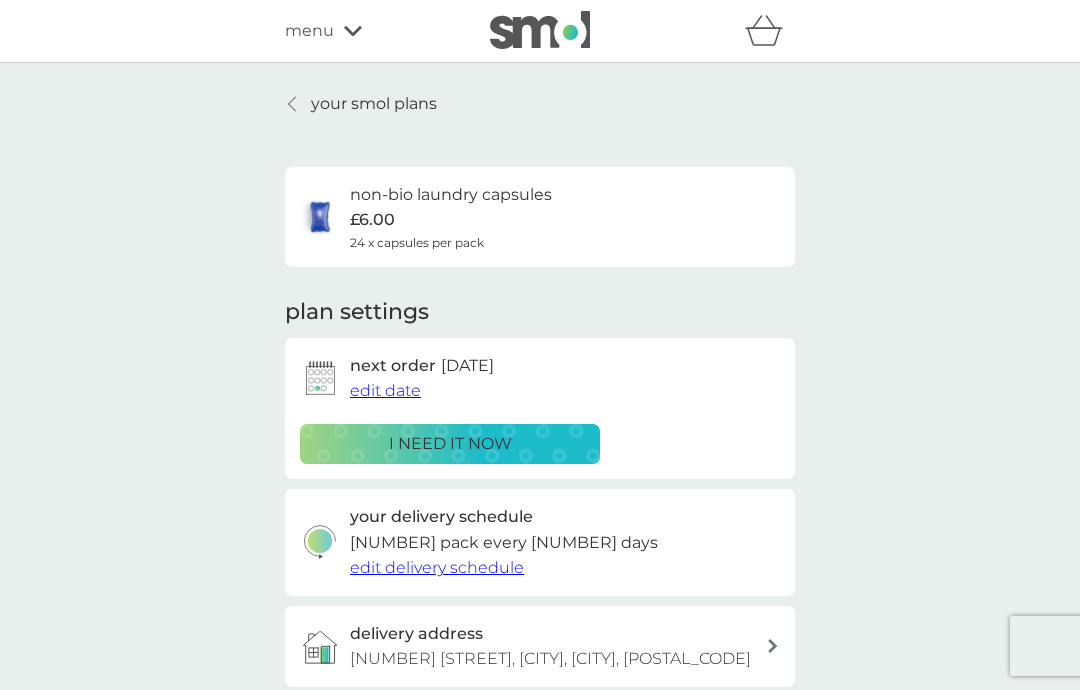 click on "your smol plans" at bounding box center [374, 104] 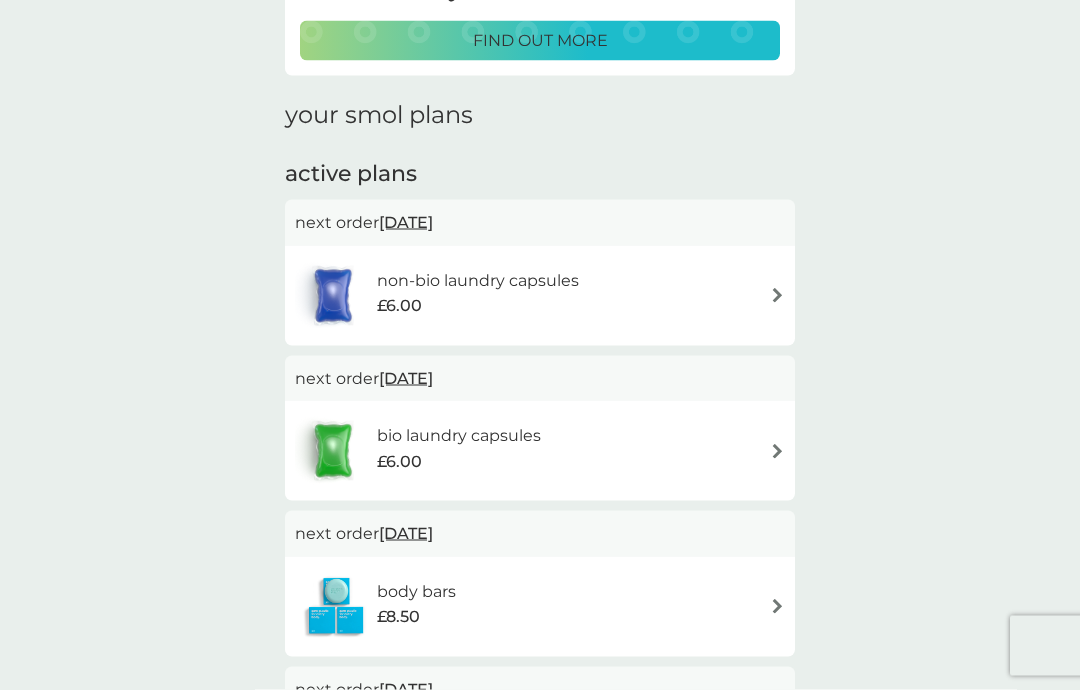 scroll, scrollTop: 218, scrollLeft: 0, axis: vertical 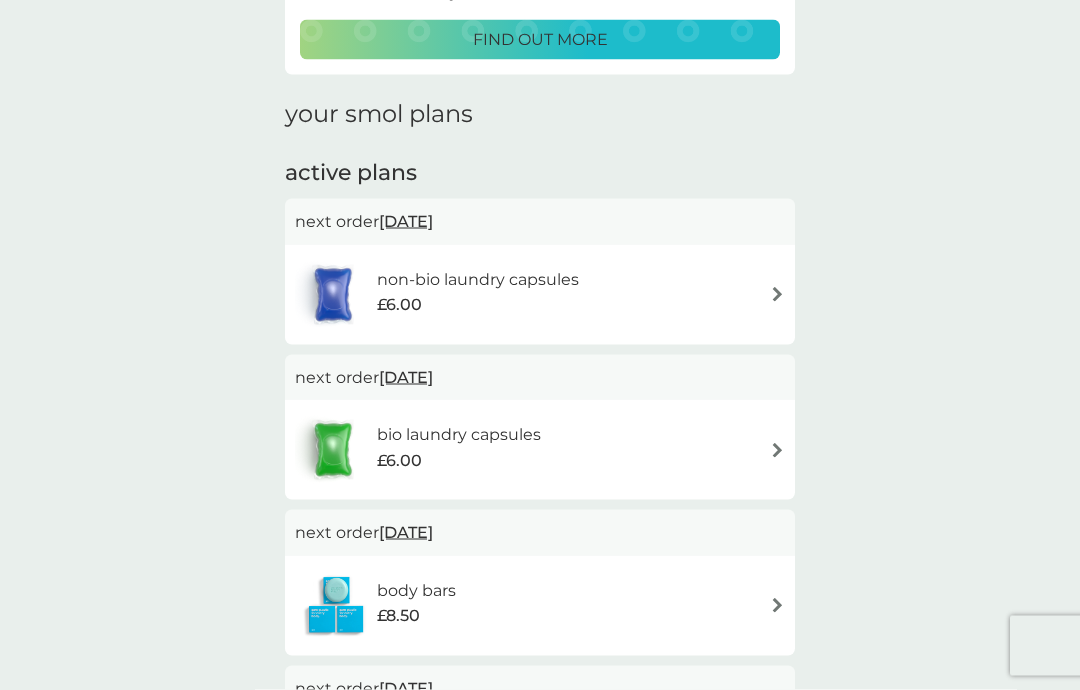 click at bounding box center (777, 450) 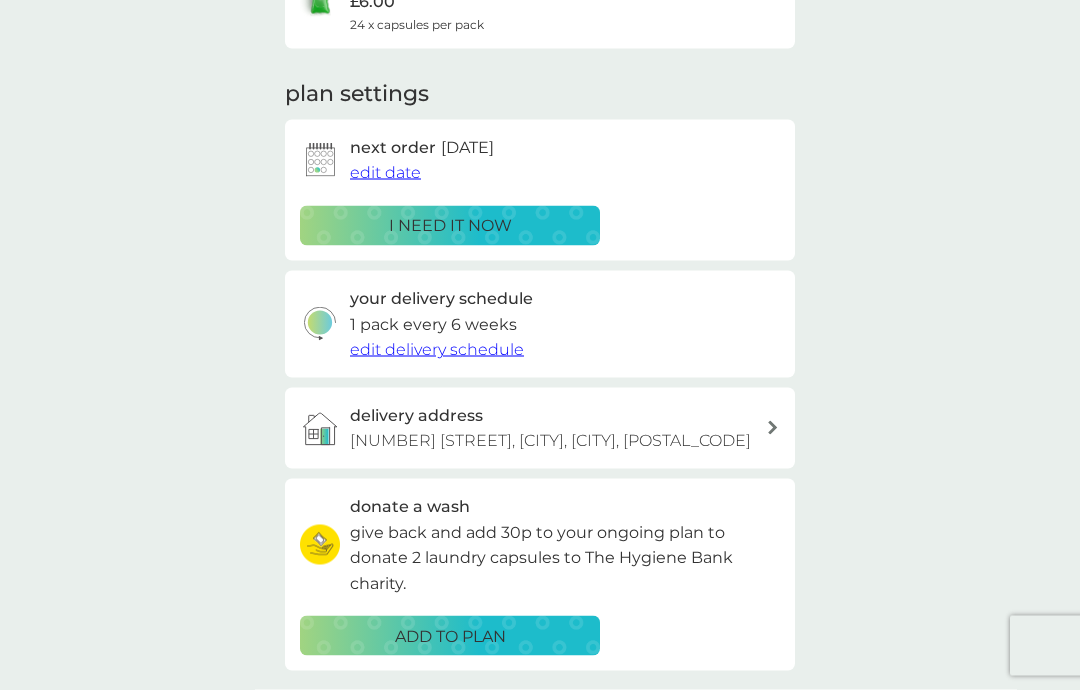 scroll, scrollTop: 0, scrollLeft: 0, axis: both 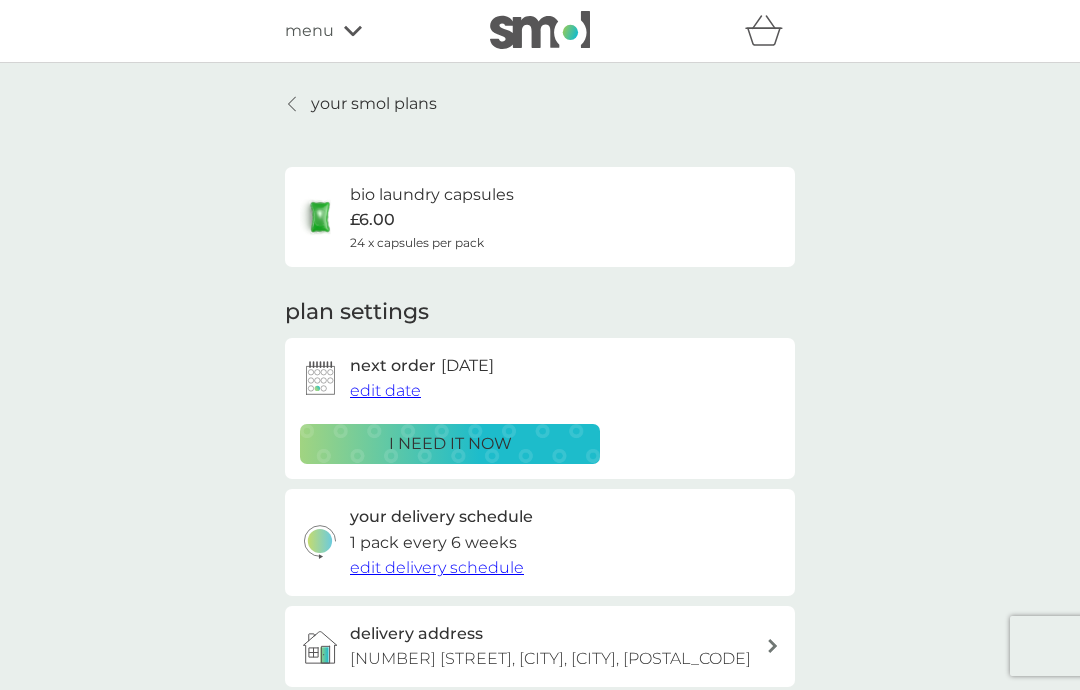 click on "edit date" at bounding box center [385, 390] 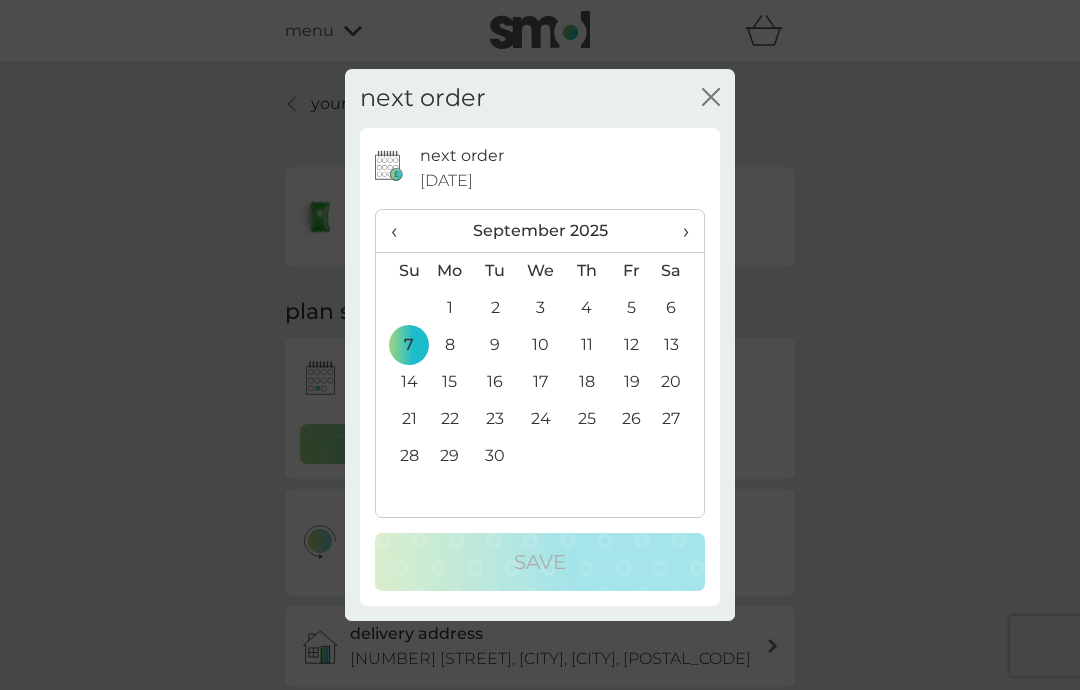 click on "2" at bounding box center (495, 308) 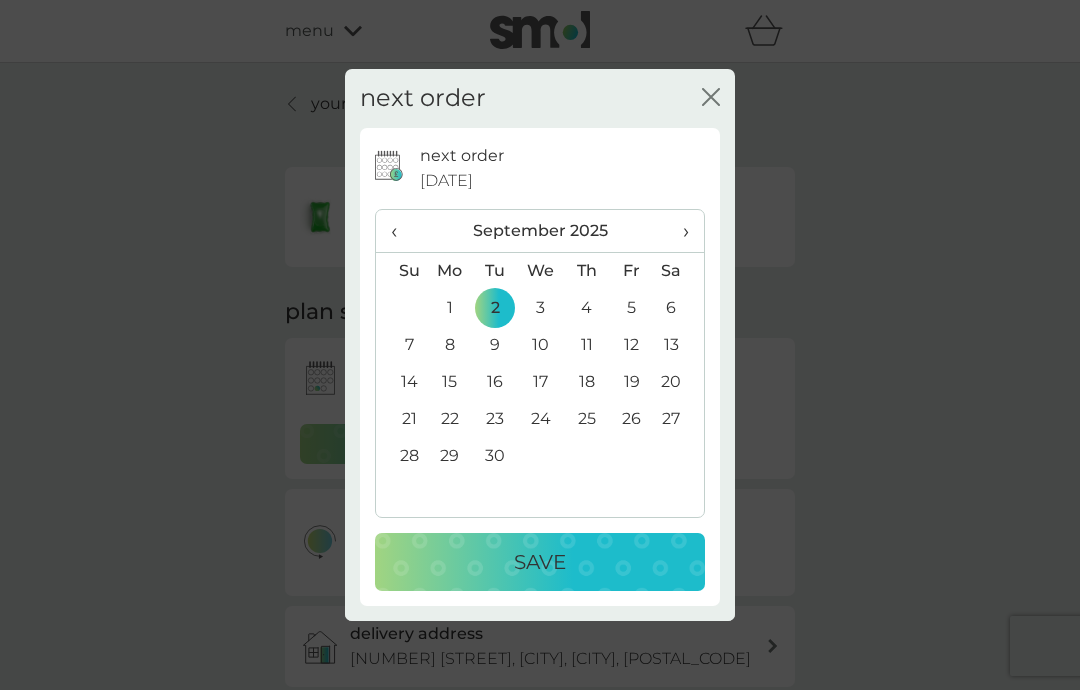 click on "Save" at bounding box center [540, 562] 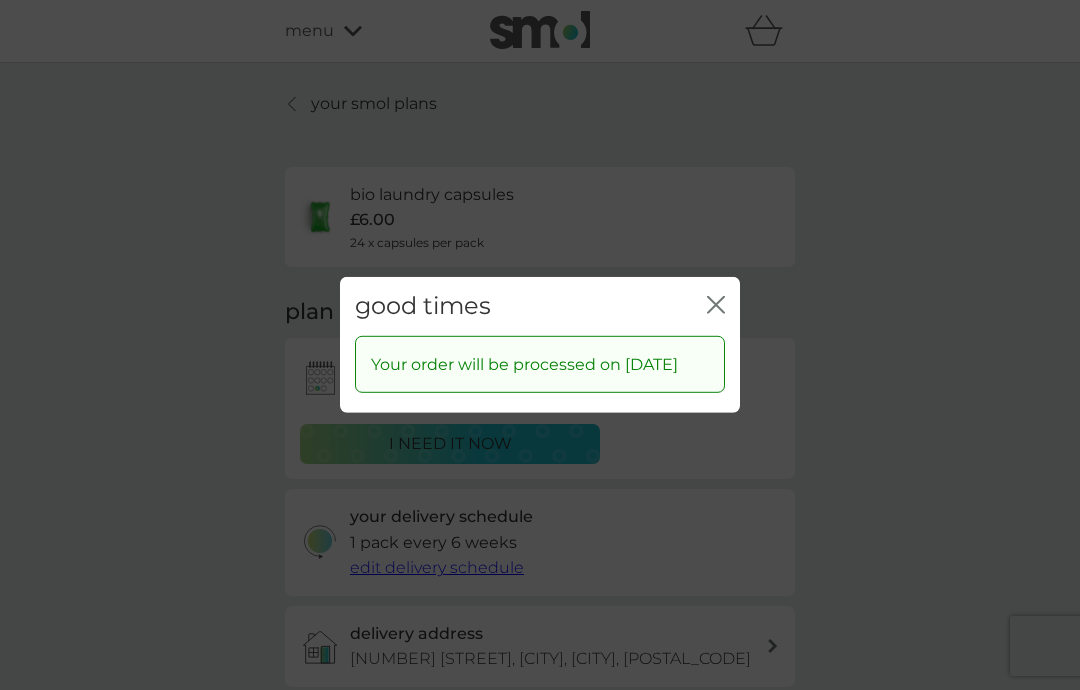 click on "close" 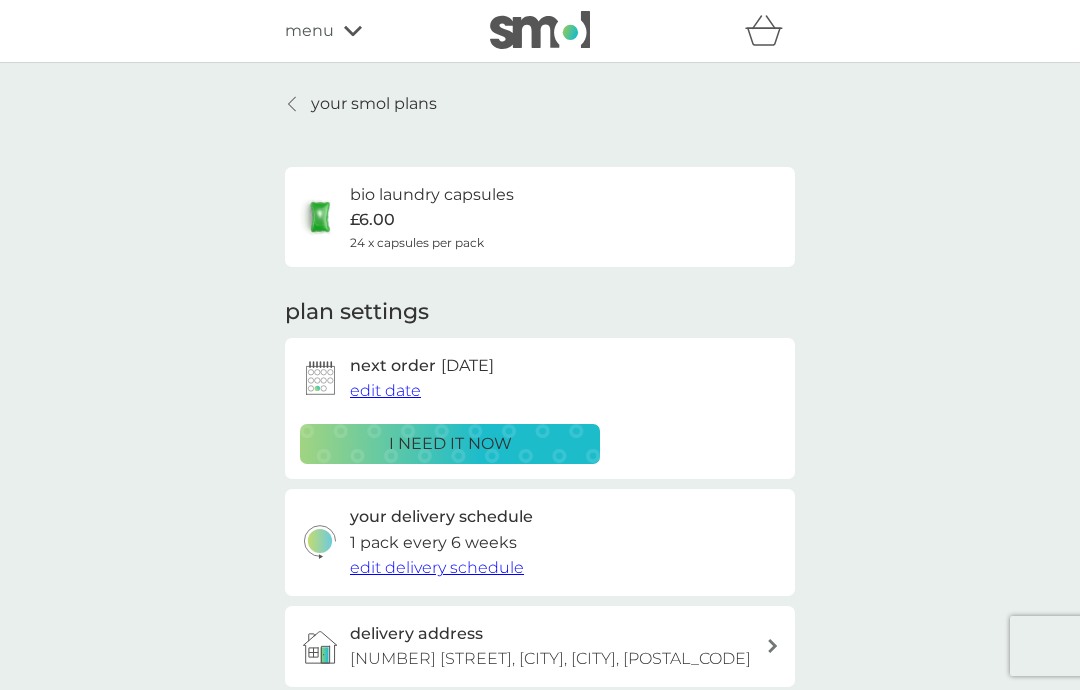 scroll, scrollTop: 14, scrollLeft: 0, axis: vertical 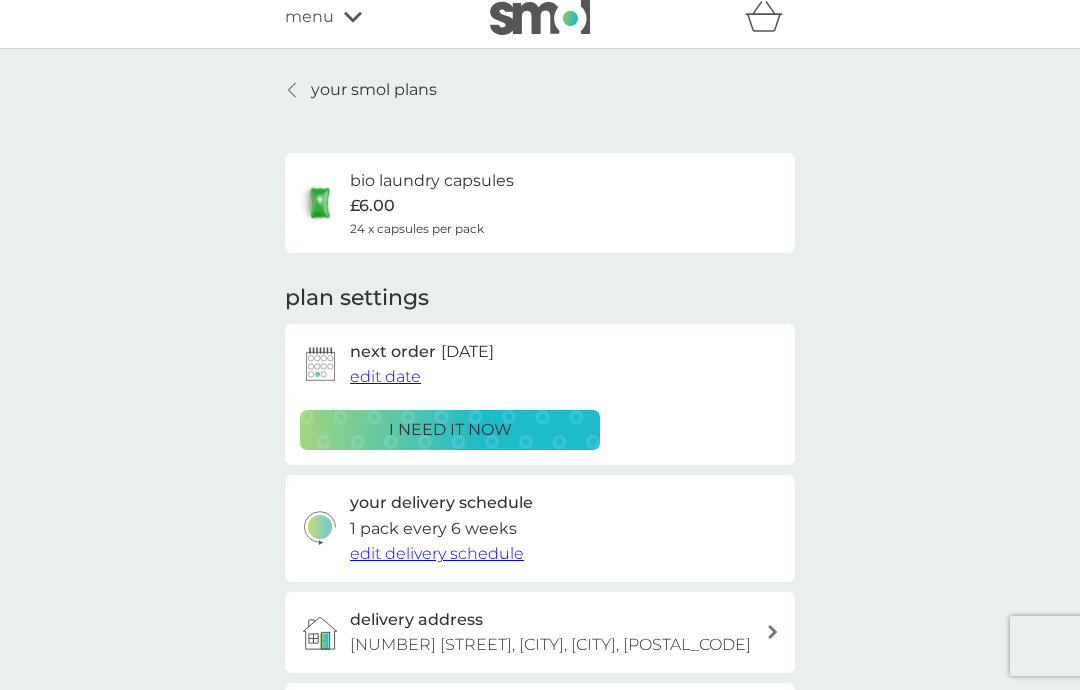 click on "your smol plans" at bounding box center (374, 90) 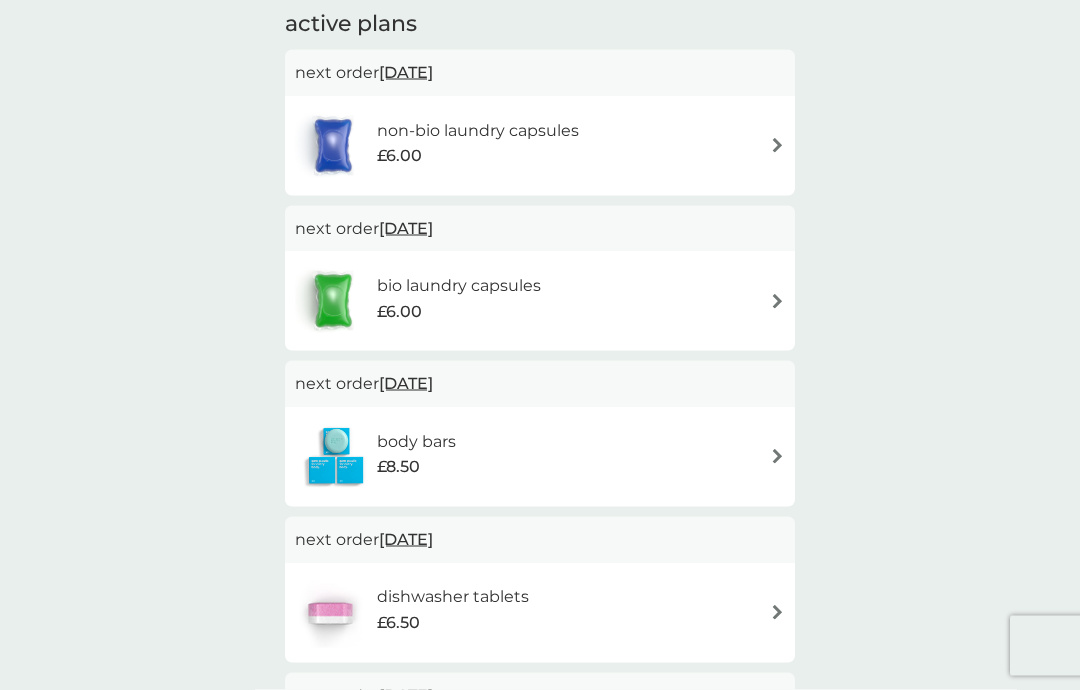 scroll, scrollTop: 0, scrollLeft: 0, axis: both 